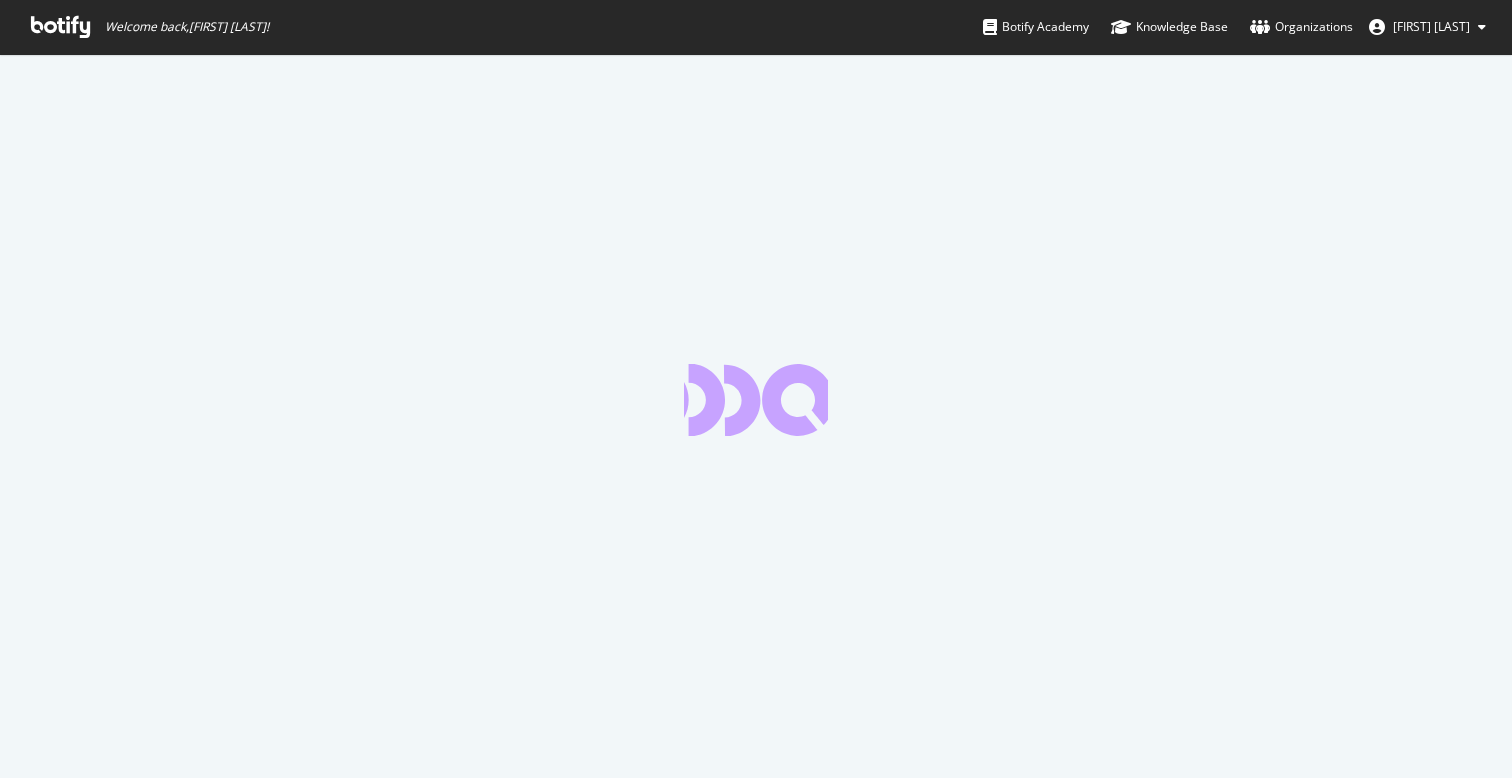 scroll, scrollTop: 0, scrollLeft: 0, axis: both 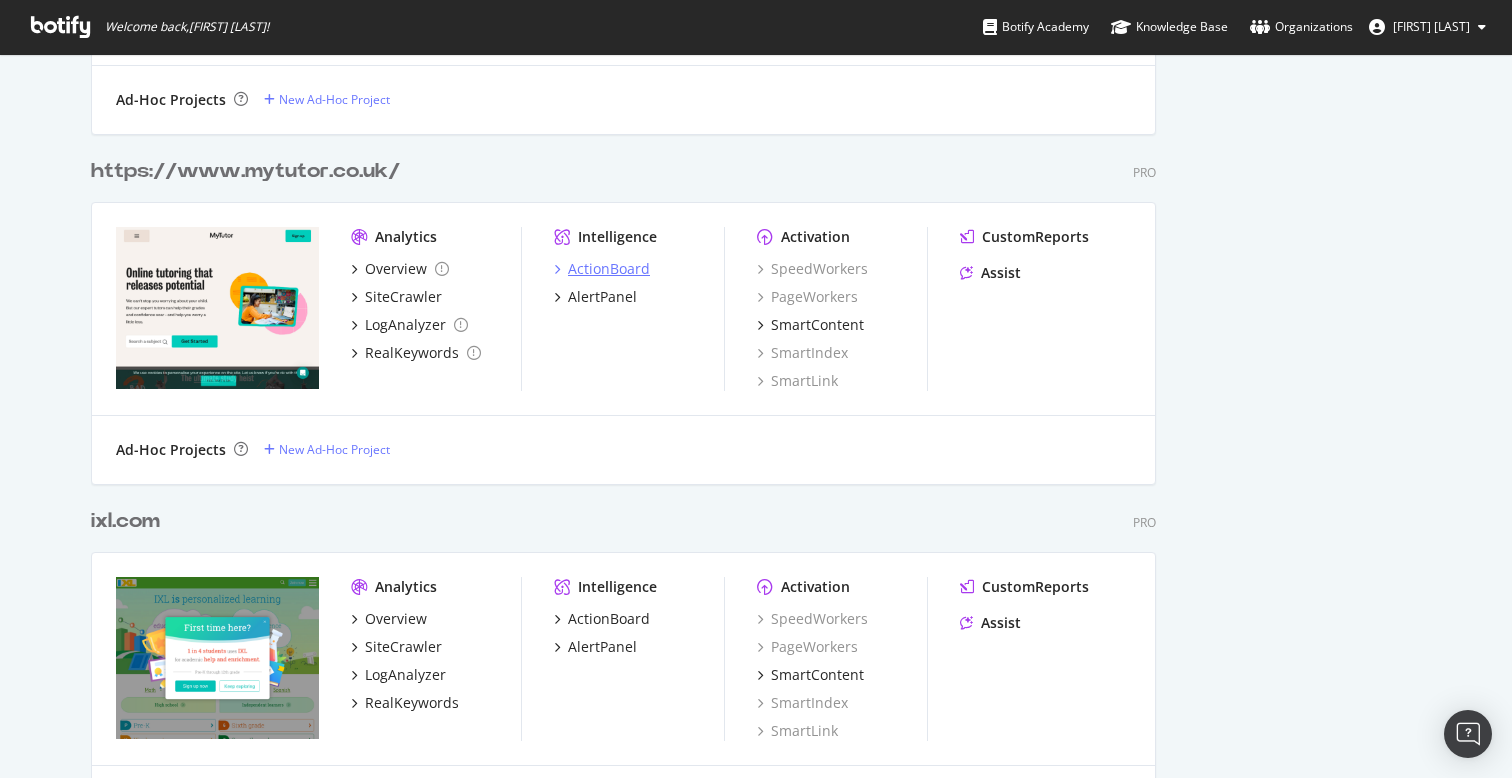 click on "ActionBoard" at bounding box center [609, 269] 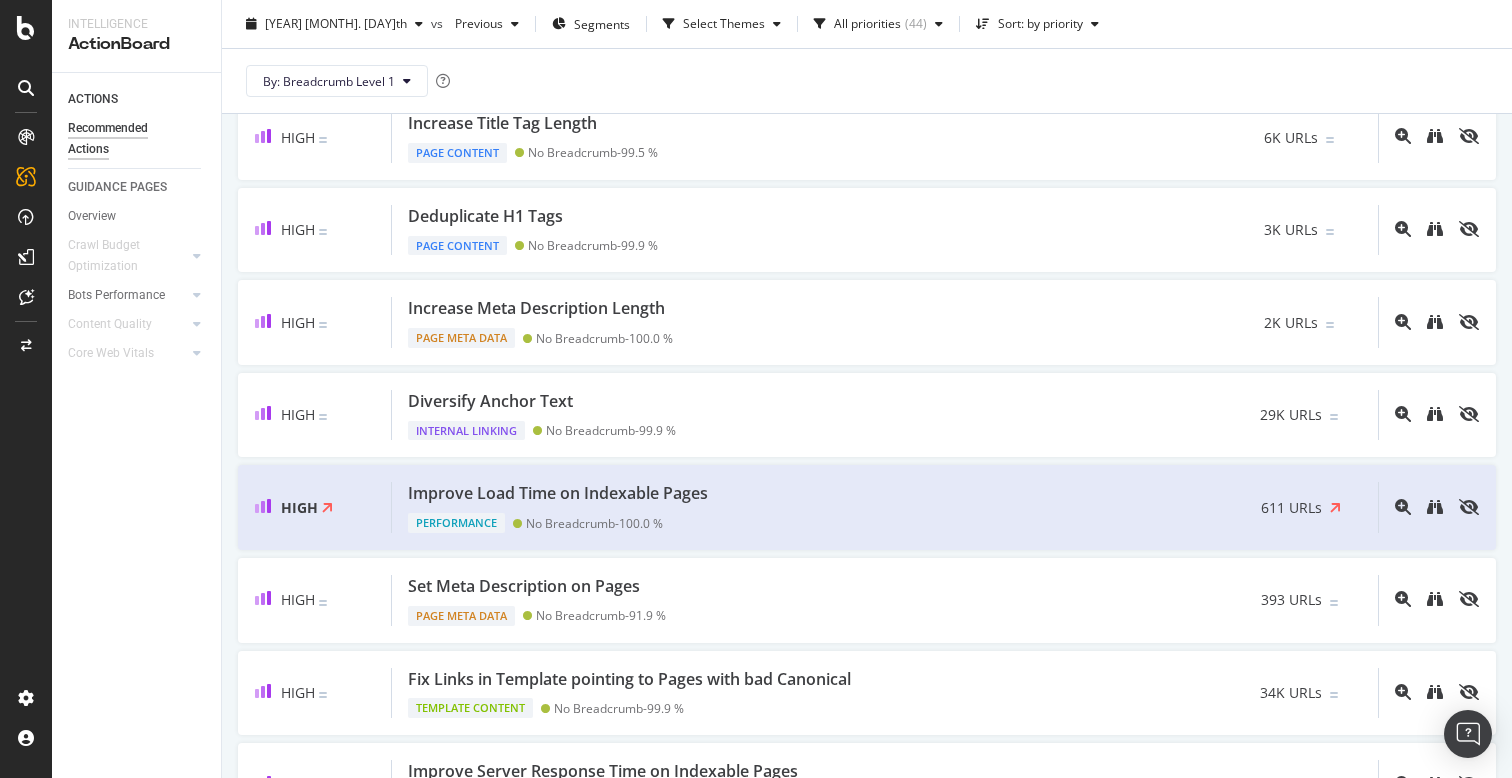 scroll, scrollTop: 149, scrollLeft: 0, axis: vertical 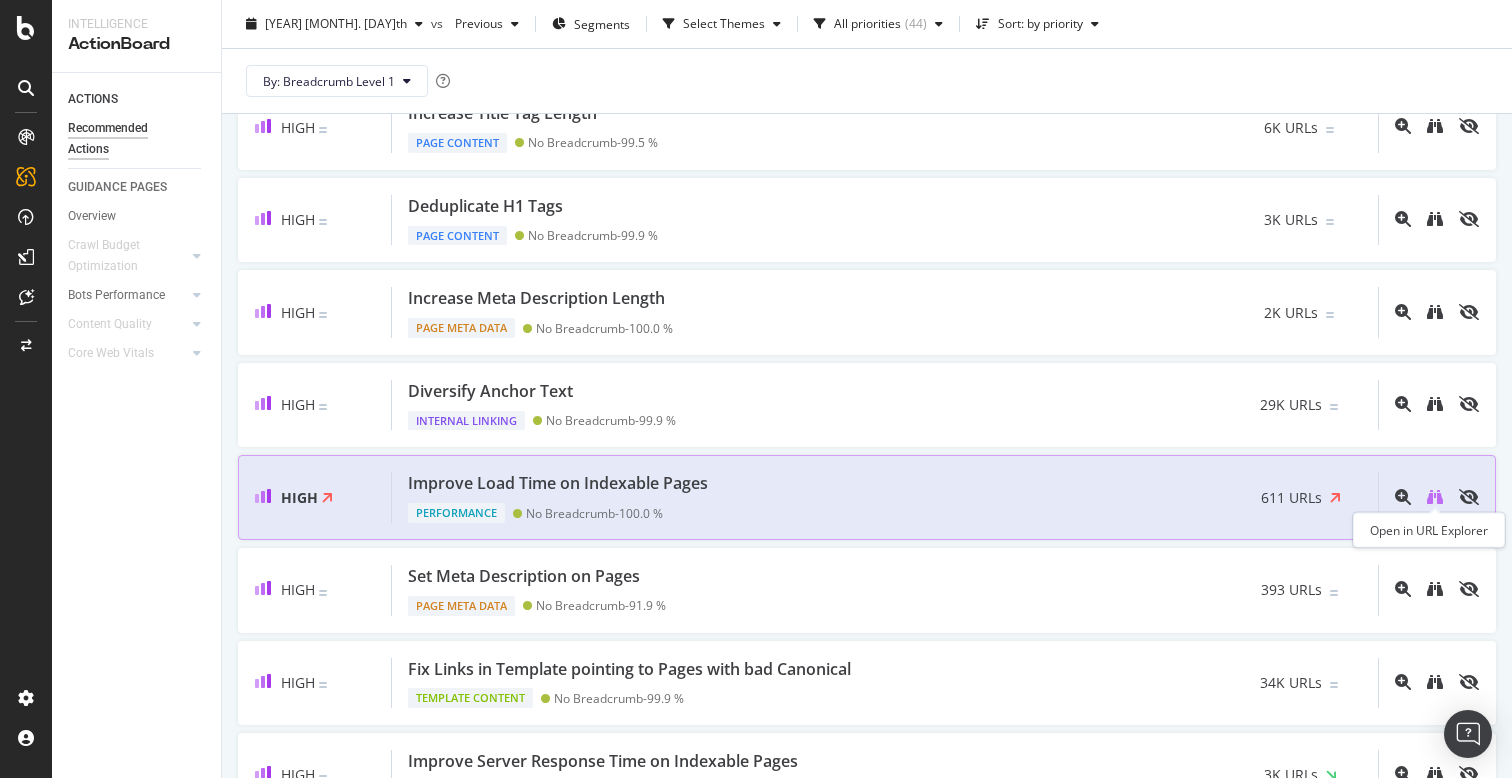 click at bounding box center (1435, 497) 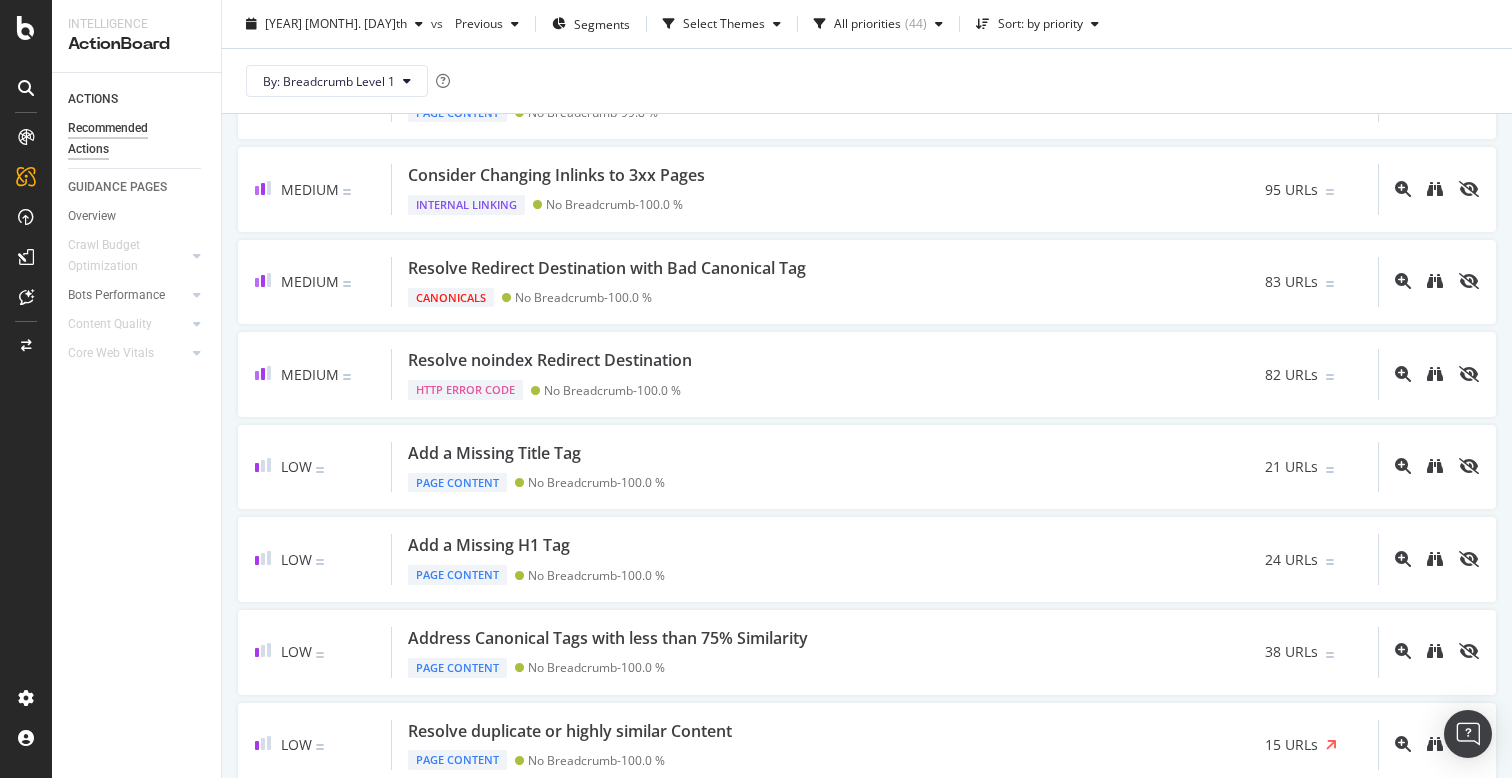 scroll, scrollTop: 1106, scrollLeft: 0, axis: vertical 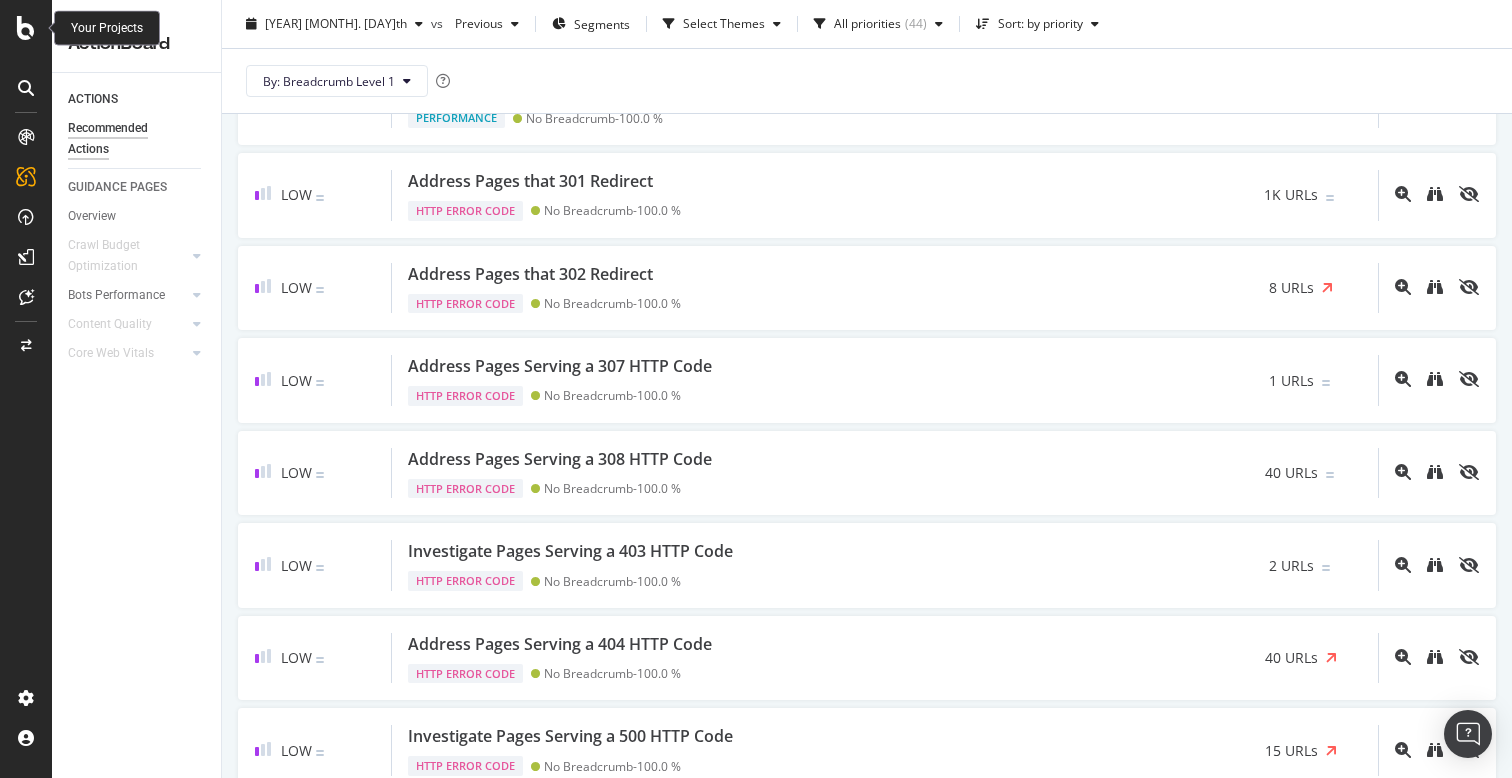 click at bounding box center (26, 28) 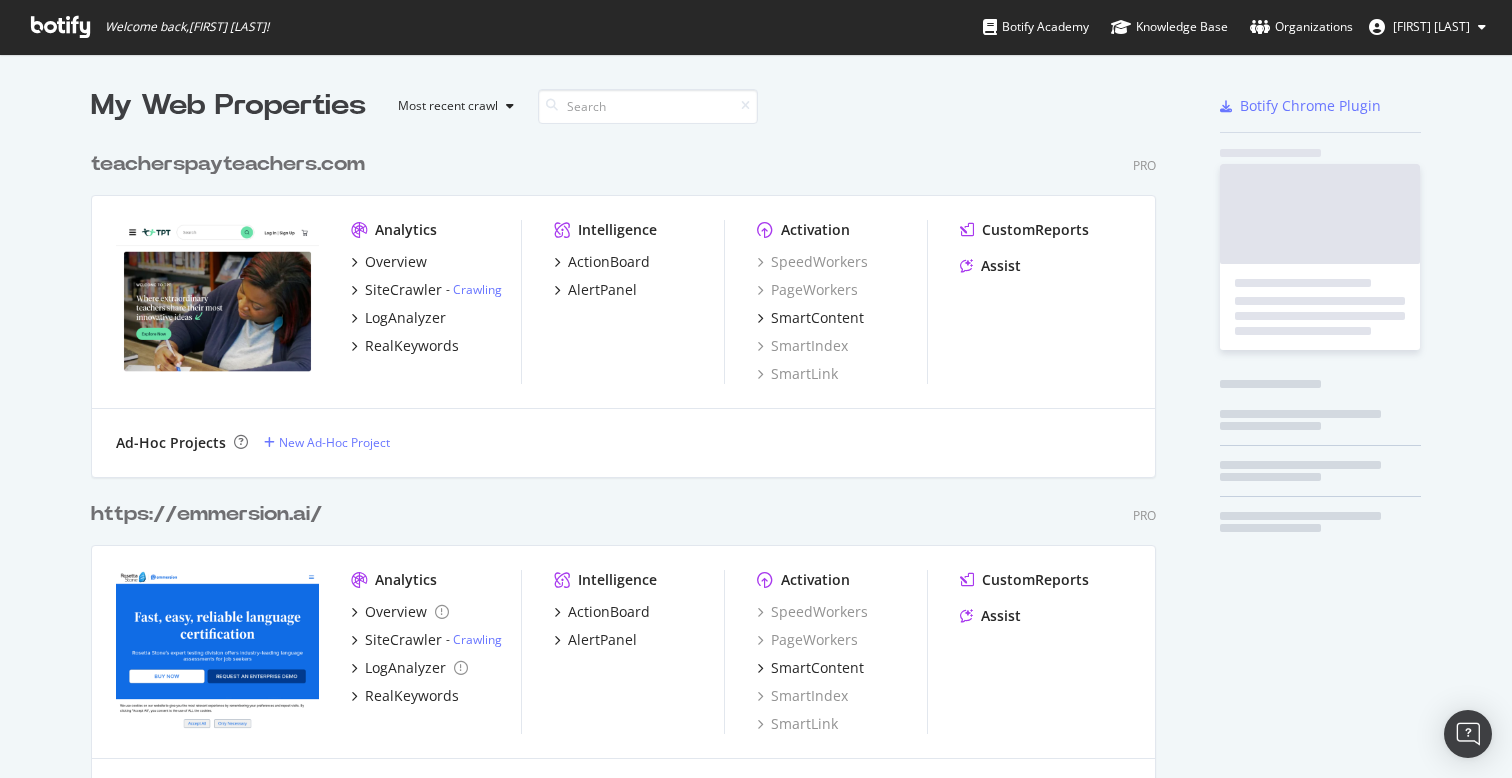 scroll, scrollTop: 1, scrollLeft: 1, axis: both 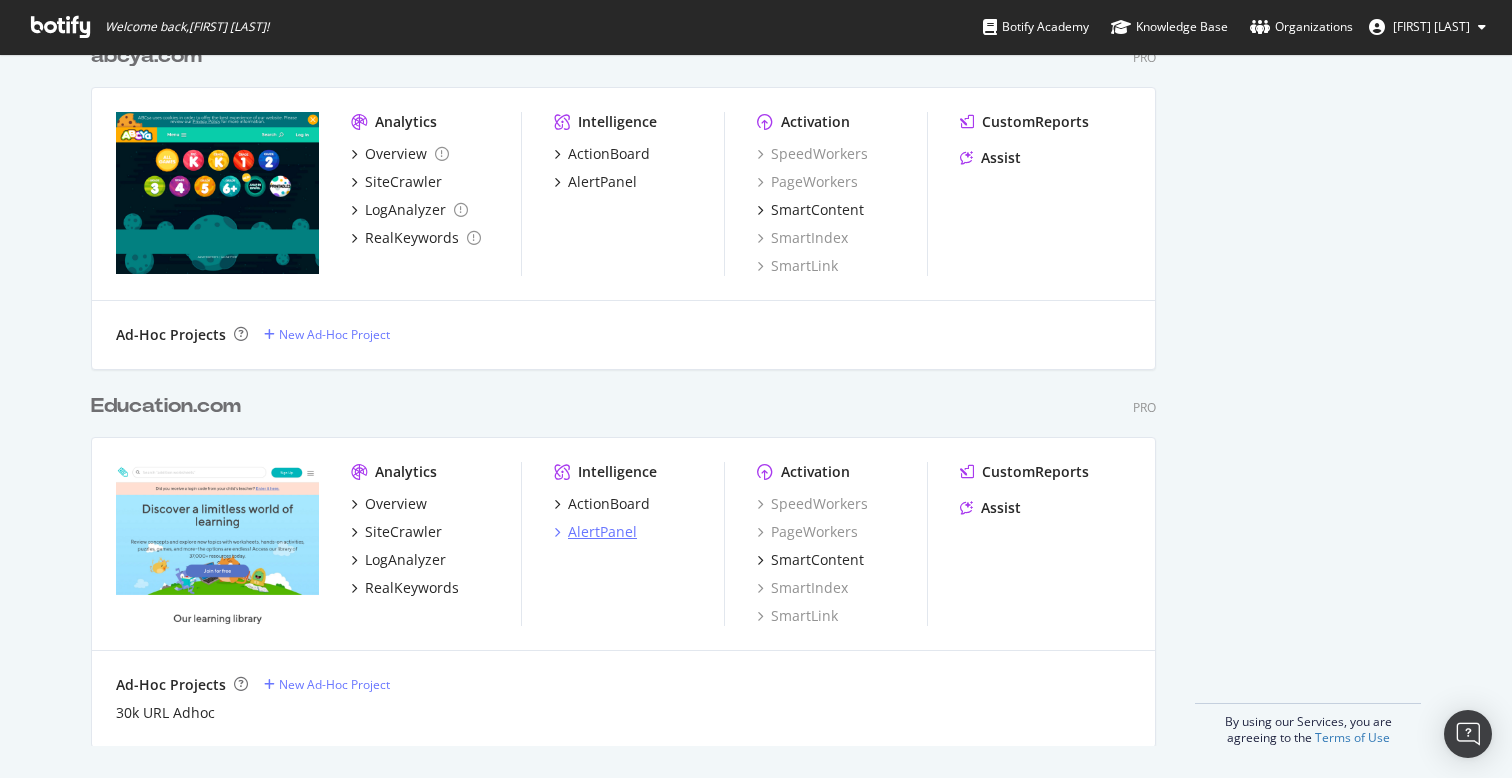 click on "AlertPanel" at bounding box center [602, 532] 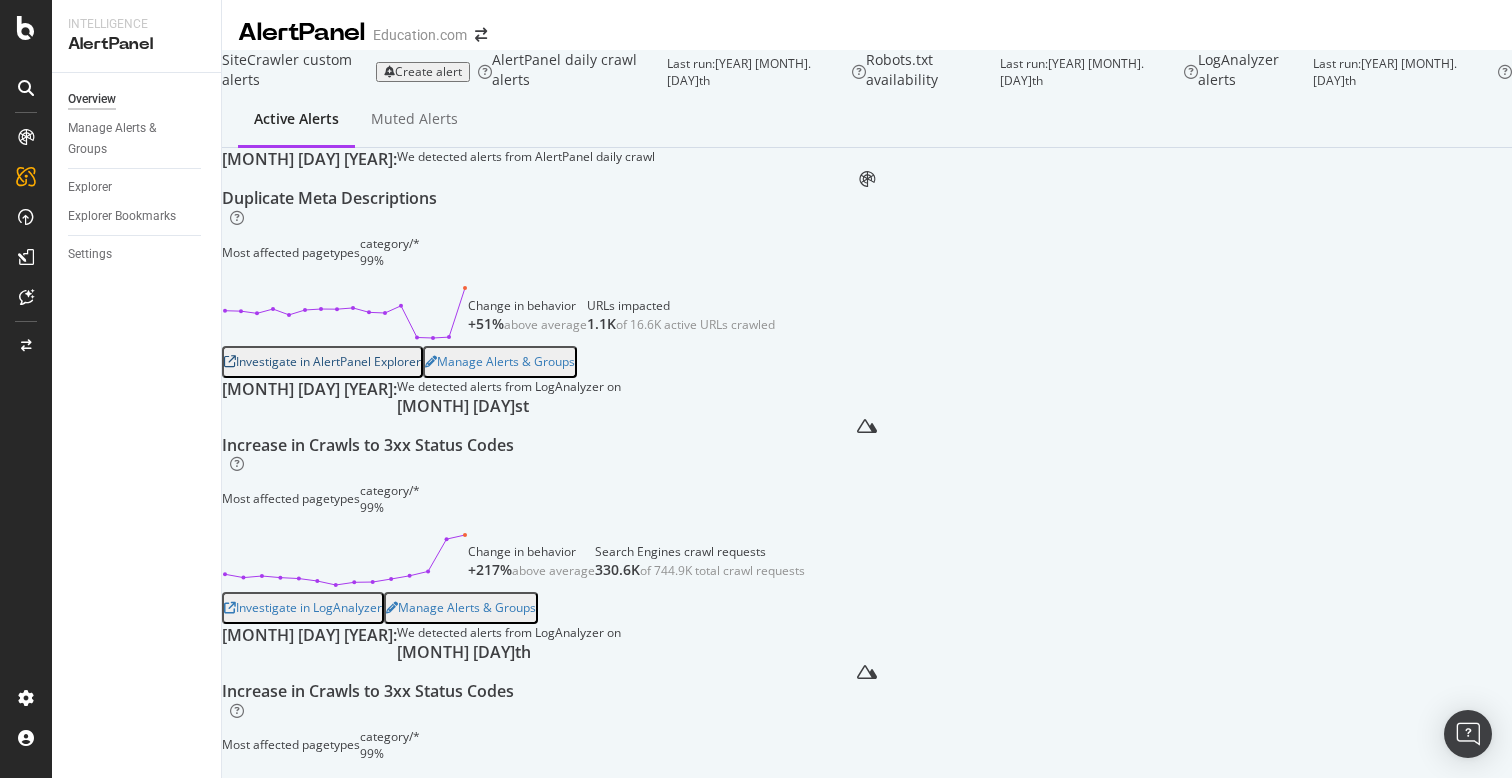 click on "Investigate in AlertPanel Explorer" at bounding box center [322, 362] 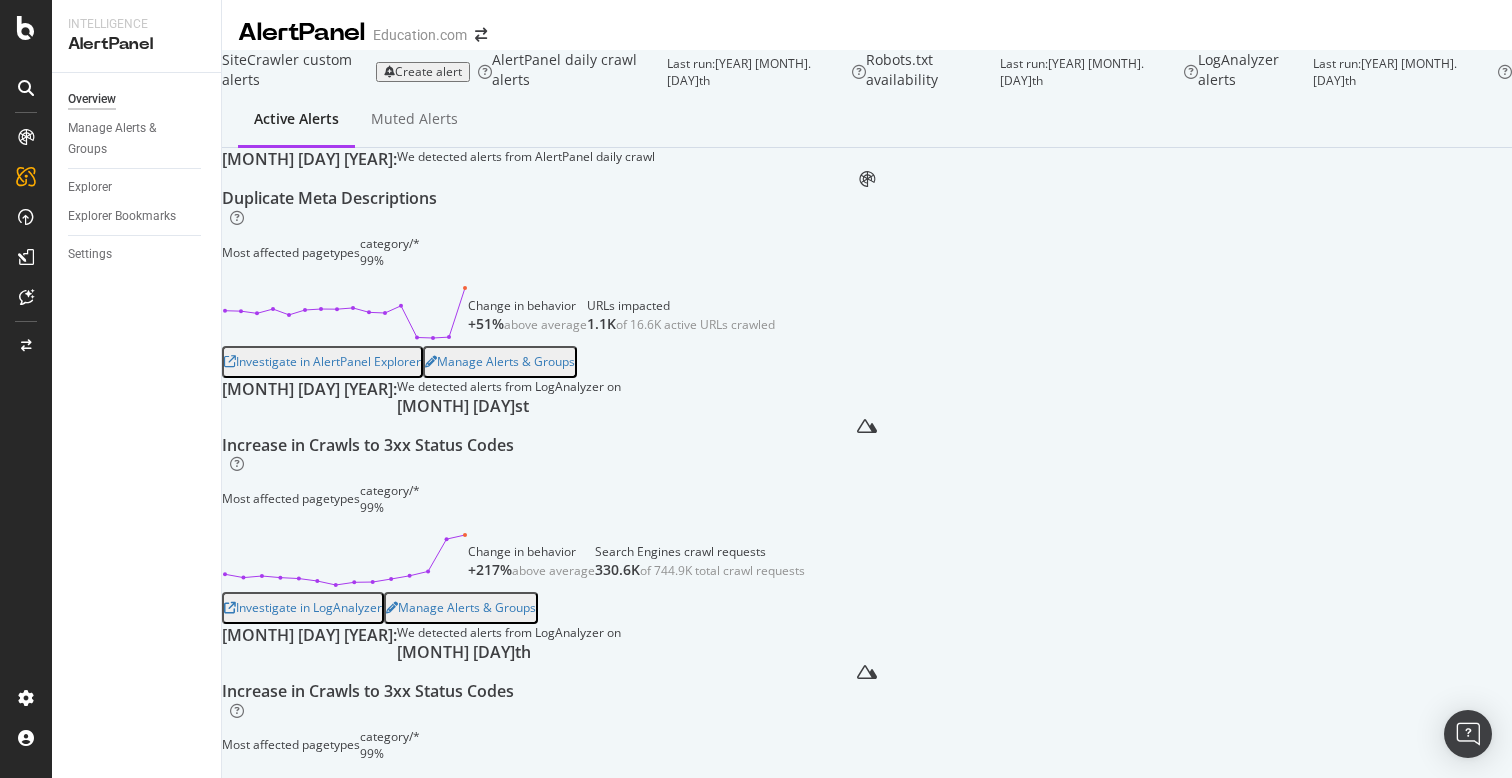 scroll, scrollTop: 82, scrollLeft: 0, axis: vertical 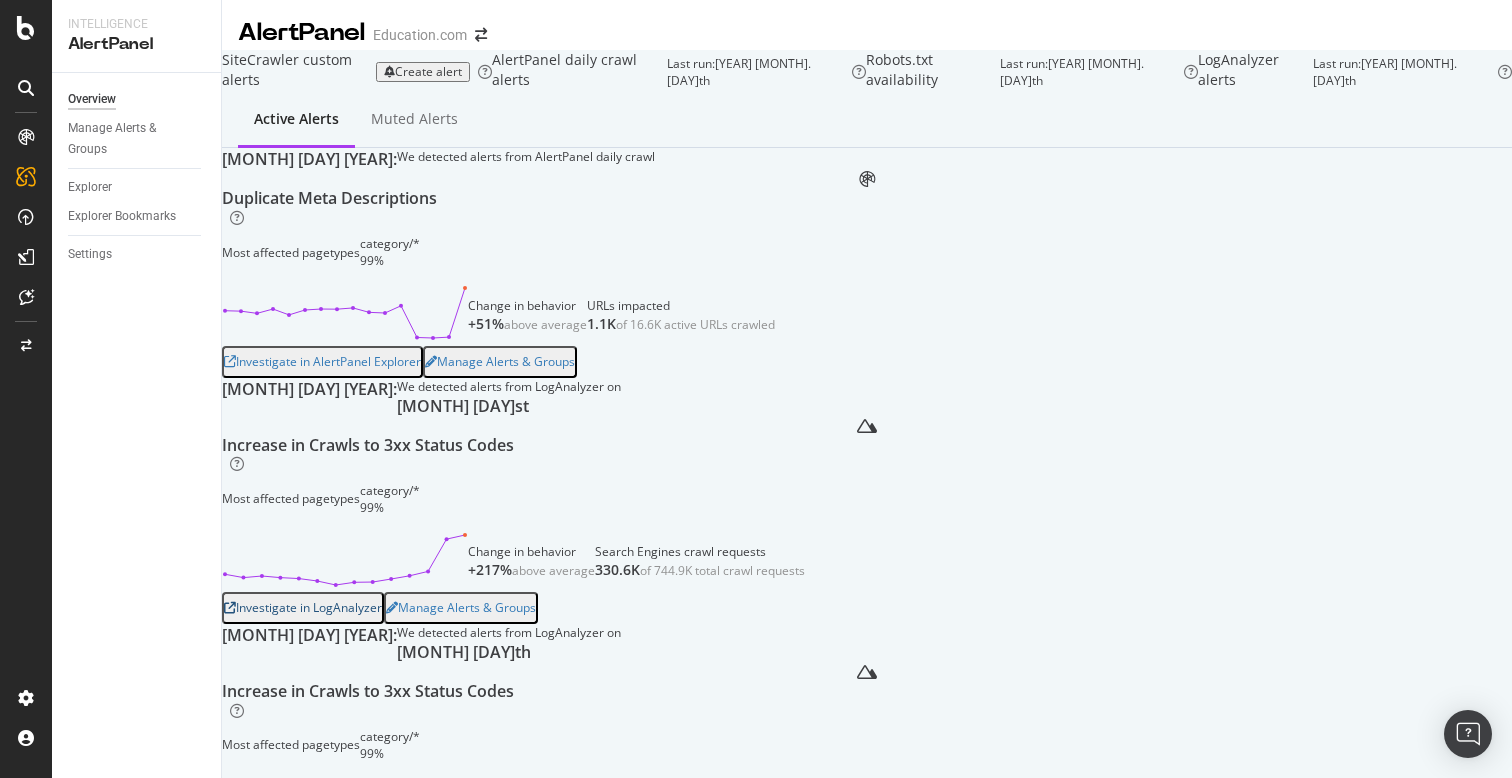 click on "Investigate in LogAnalyzer" at bounding box center (303, 608) 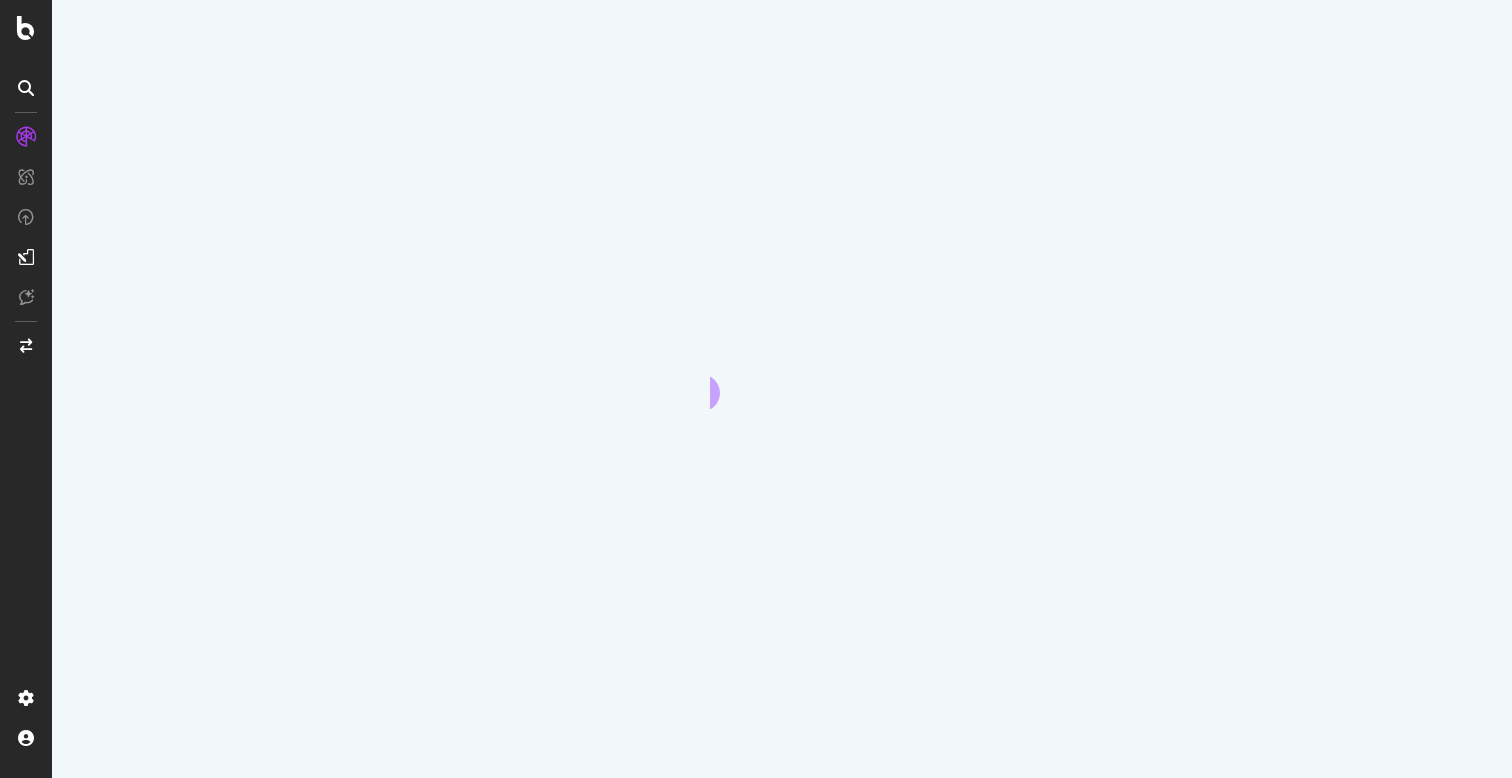 scroll, scrollTop: 0, scrollLeft: 0, axis: both 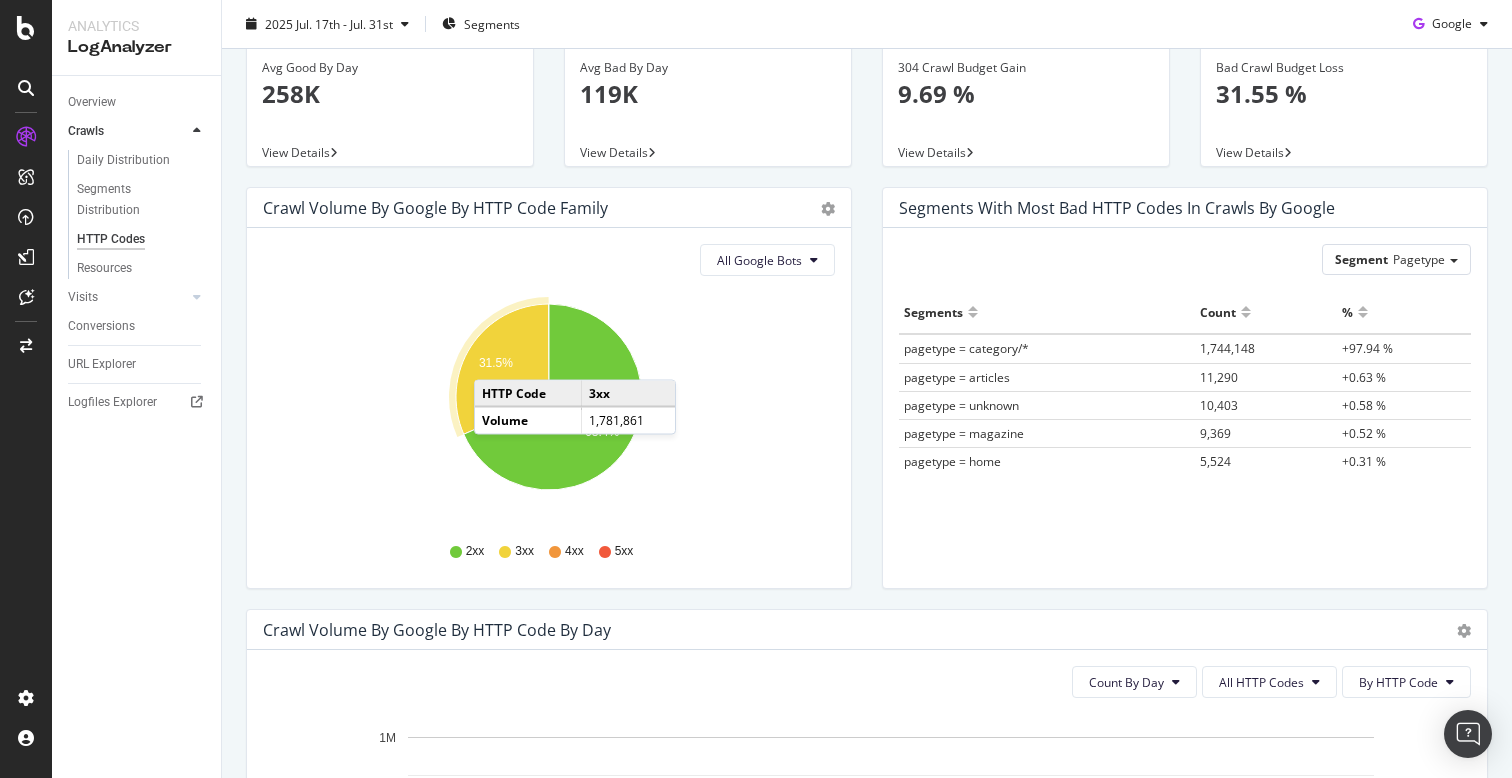 click on "31.5%" 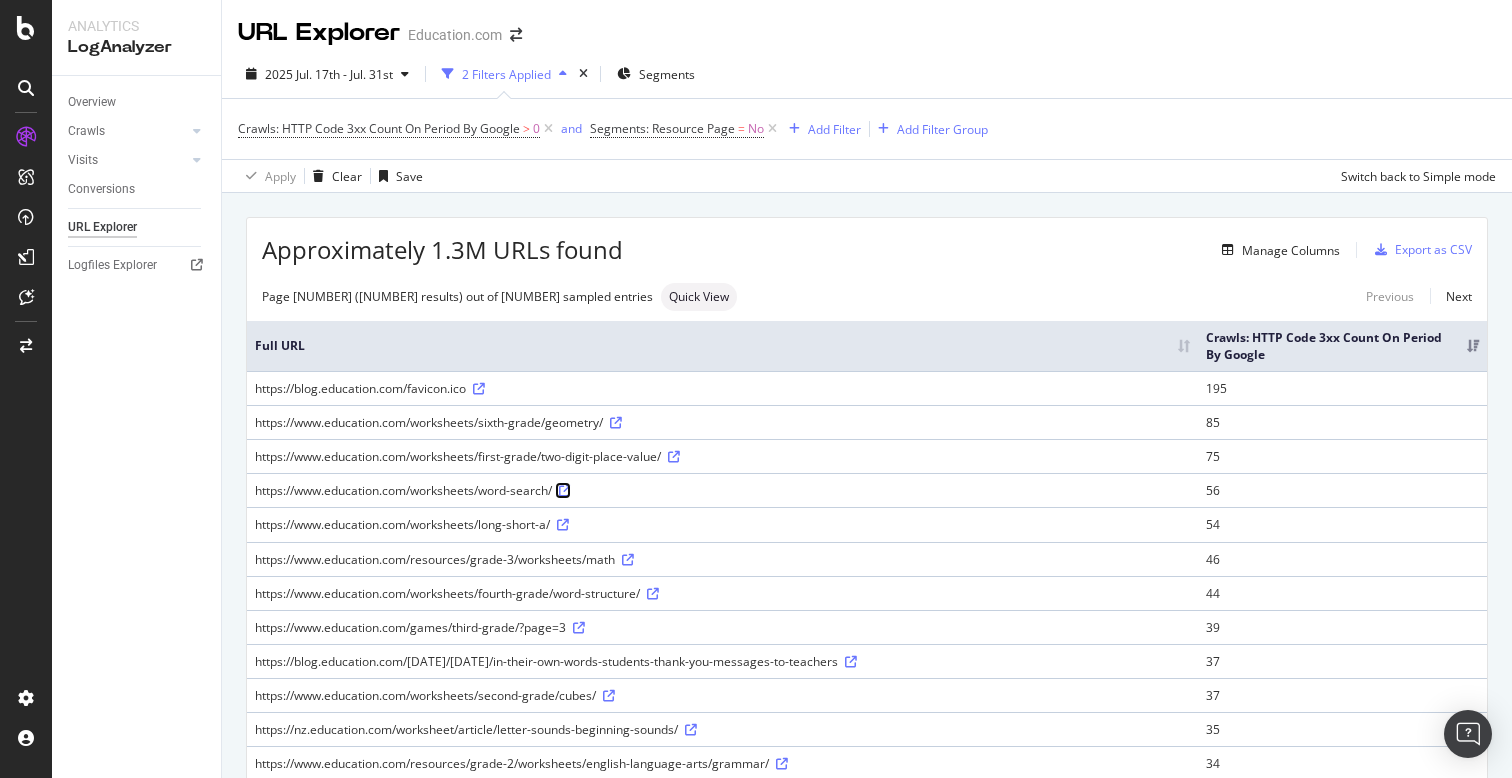 click at bounding box center (565, 491) 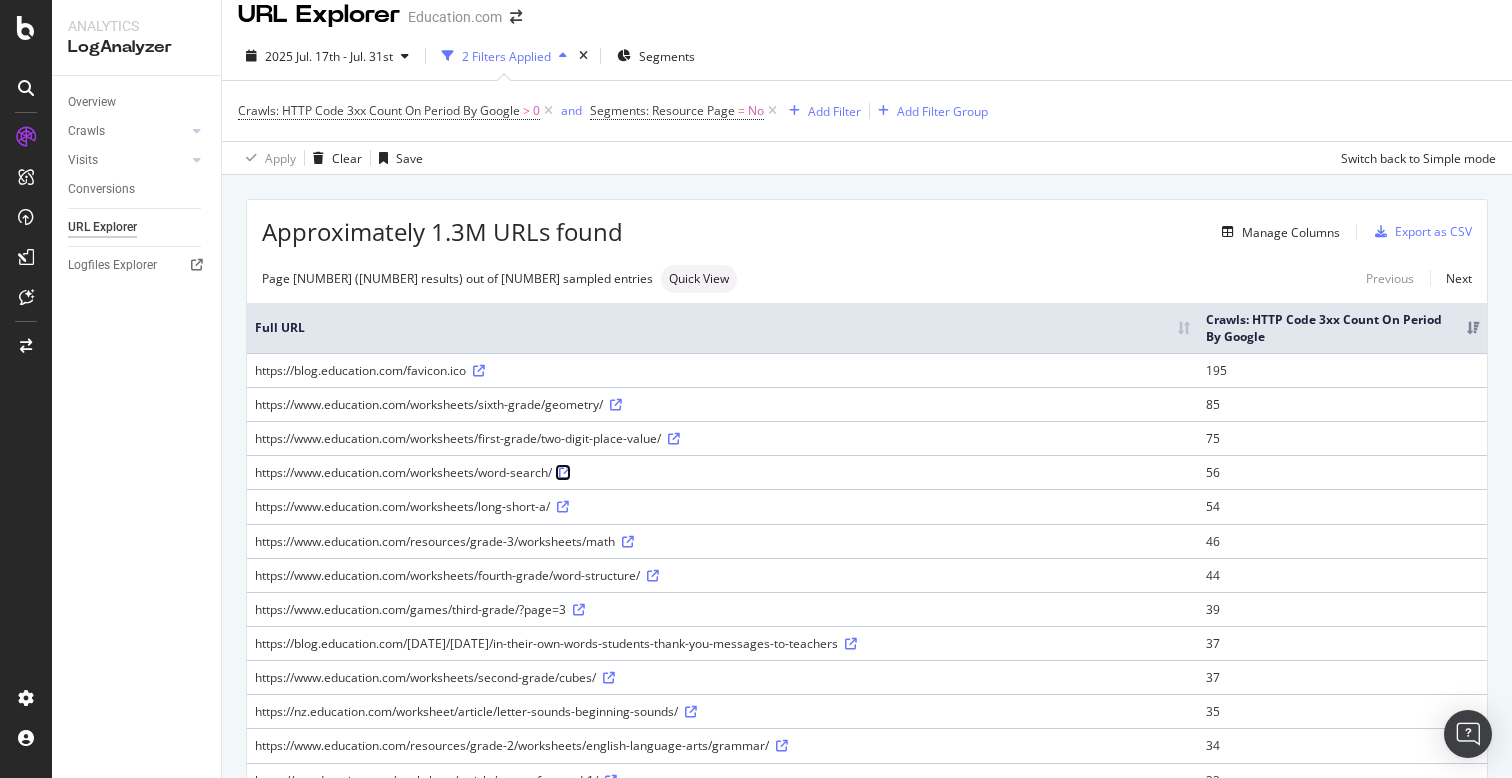 scroll, scrollTop: 3, scrollLeft: 0, axis: vertical 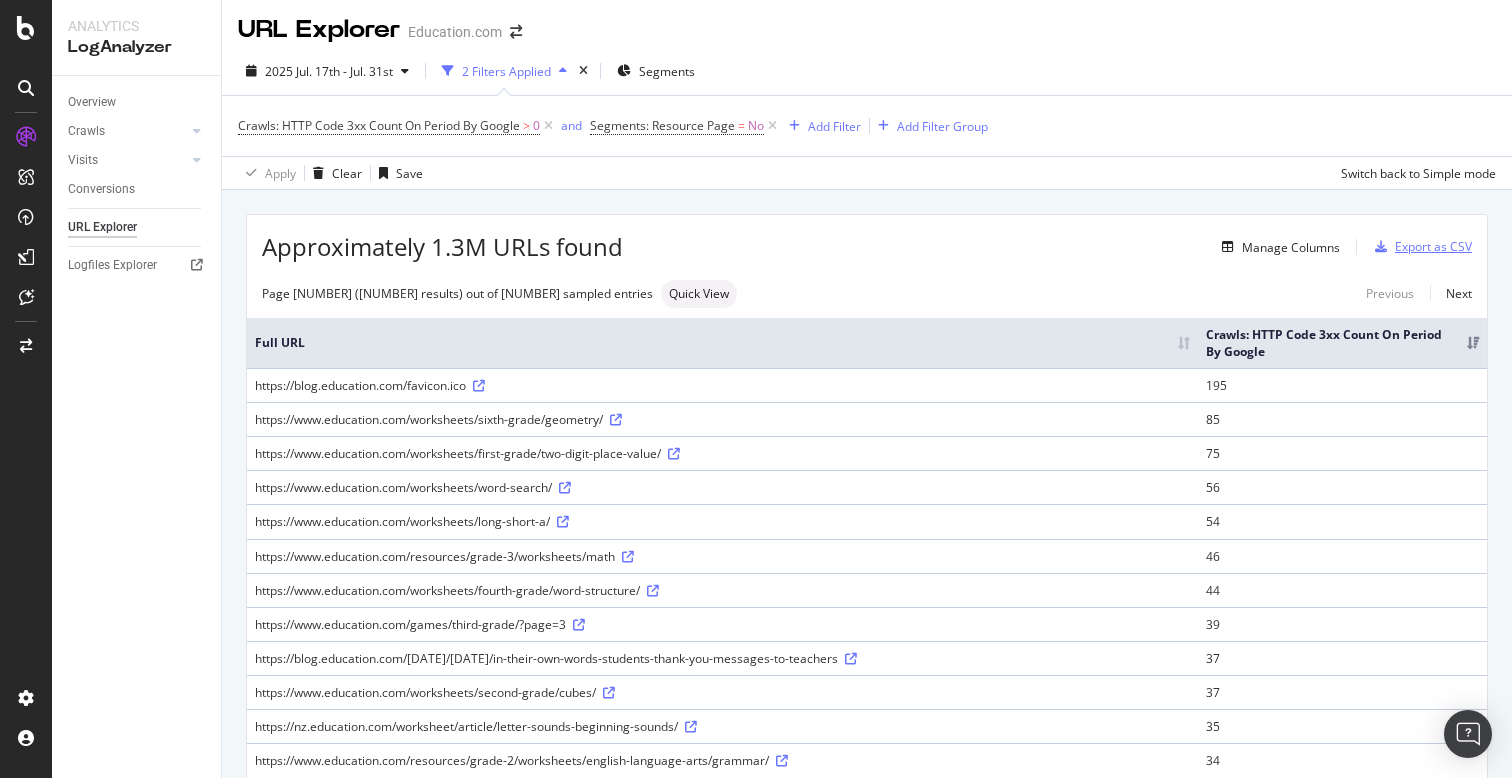 click on "Export as CSV" at bounding box center (1433, 246) 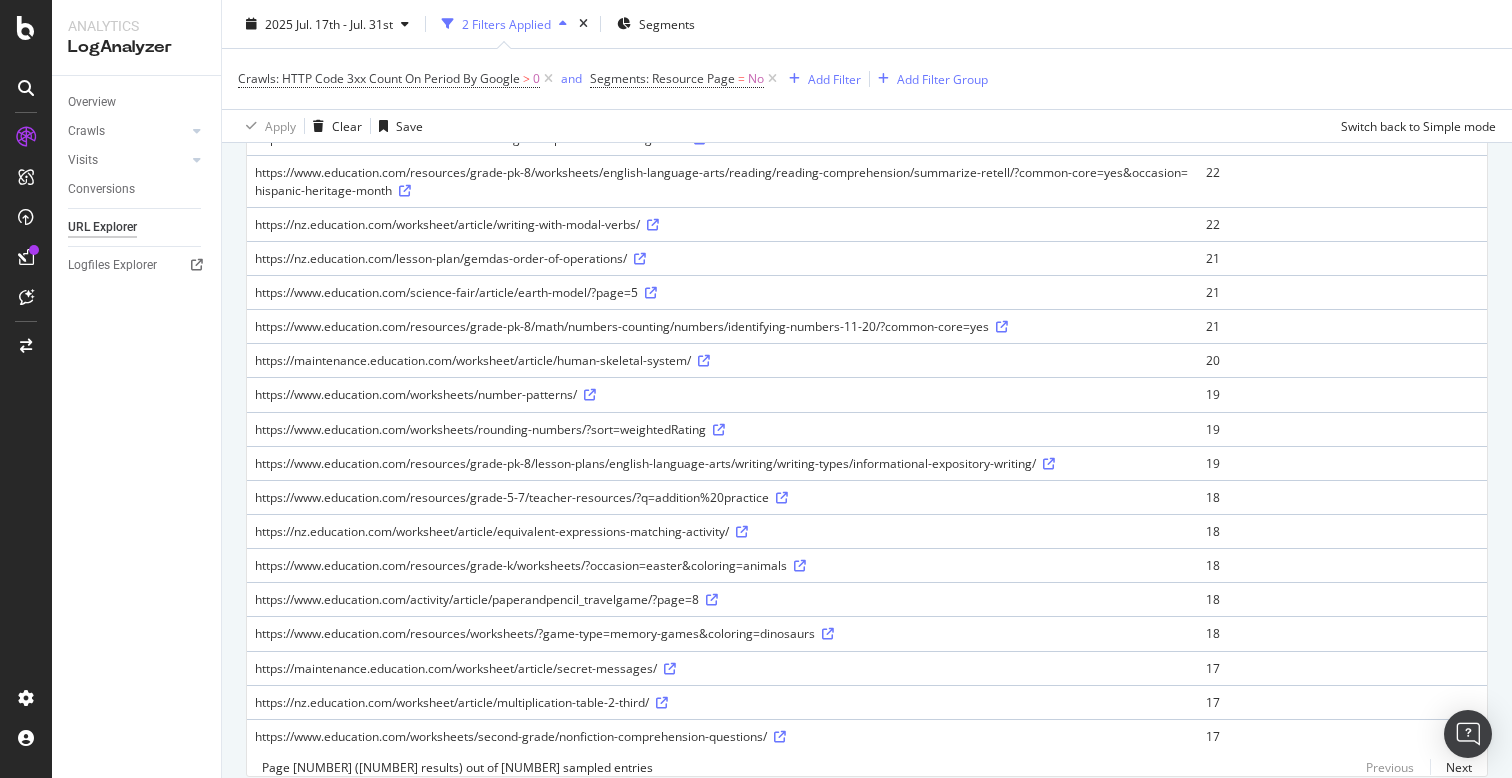 scroll, scrollTop: 1411, scrollLeft: 0, axis: vertical 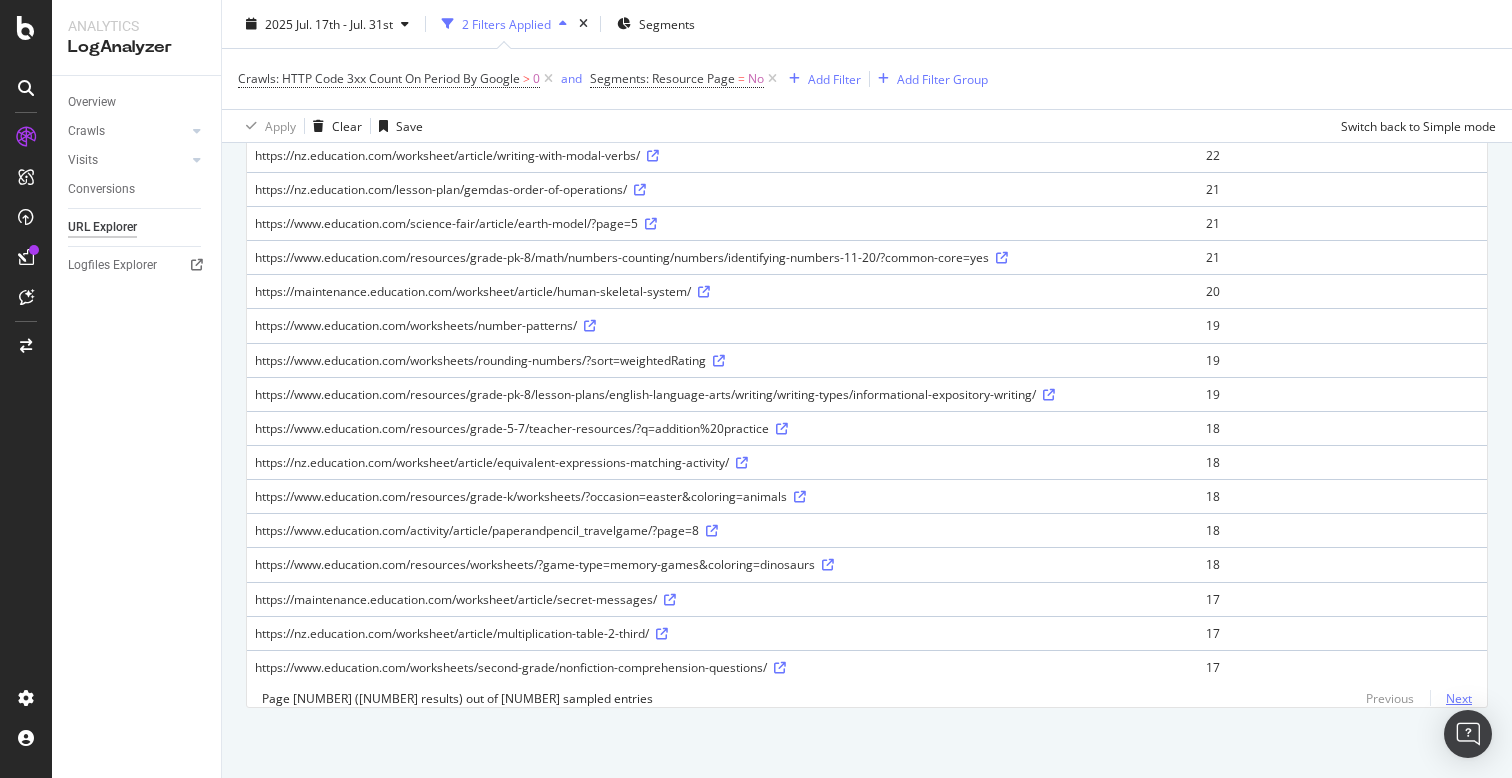 click on "Next" at bounding box center [1451, 698] 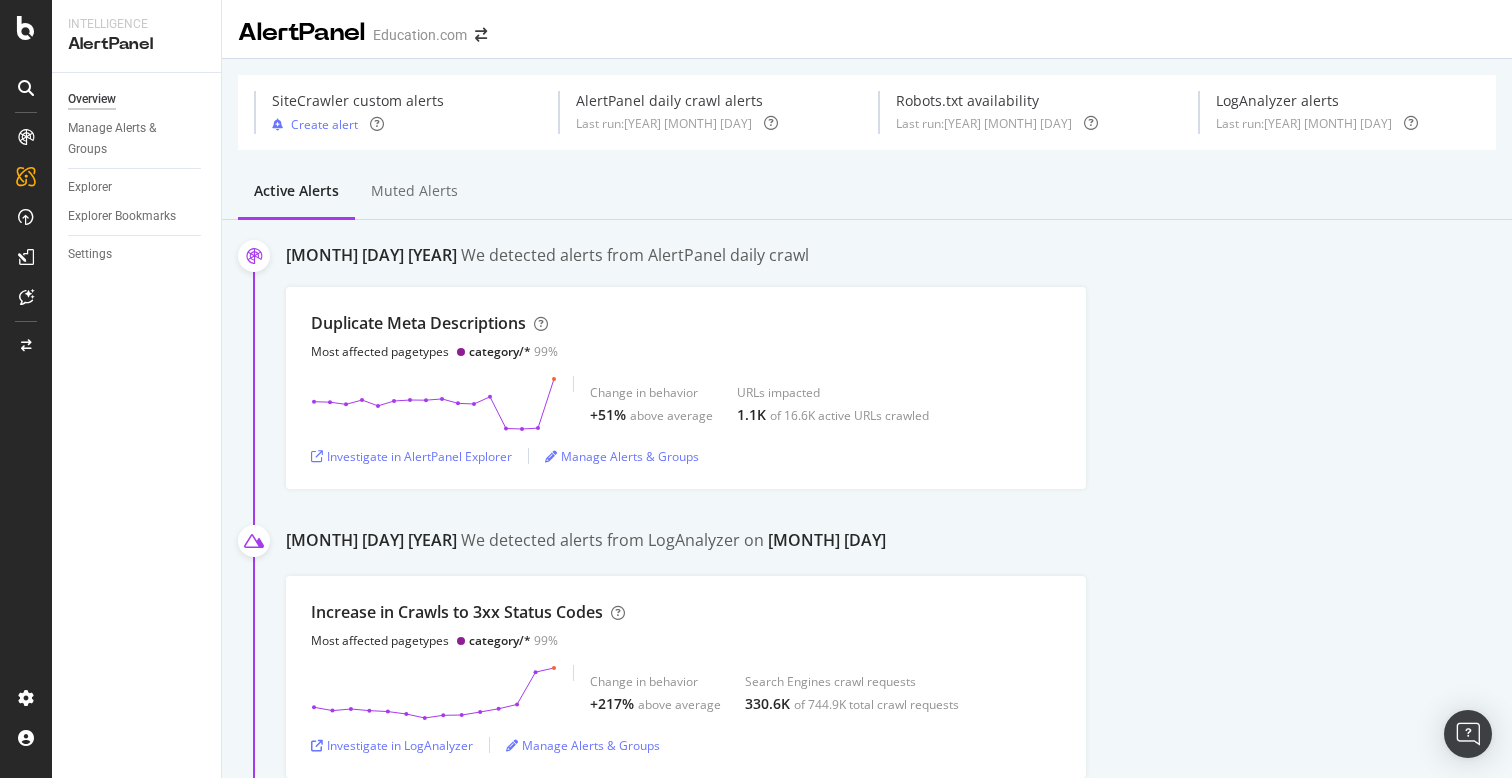 scroll, scrollTop: 0, scrollLeft: 0, axis: both 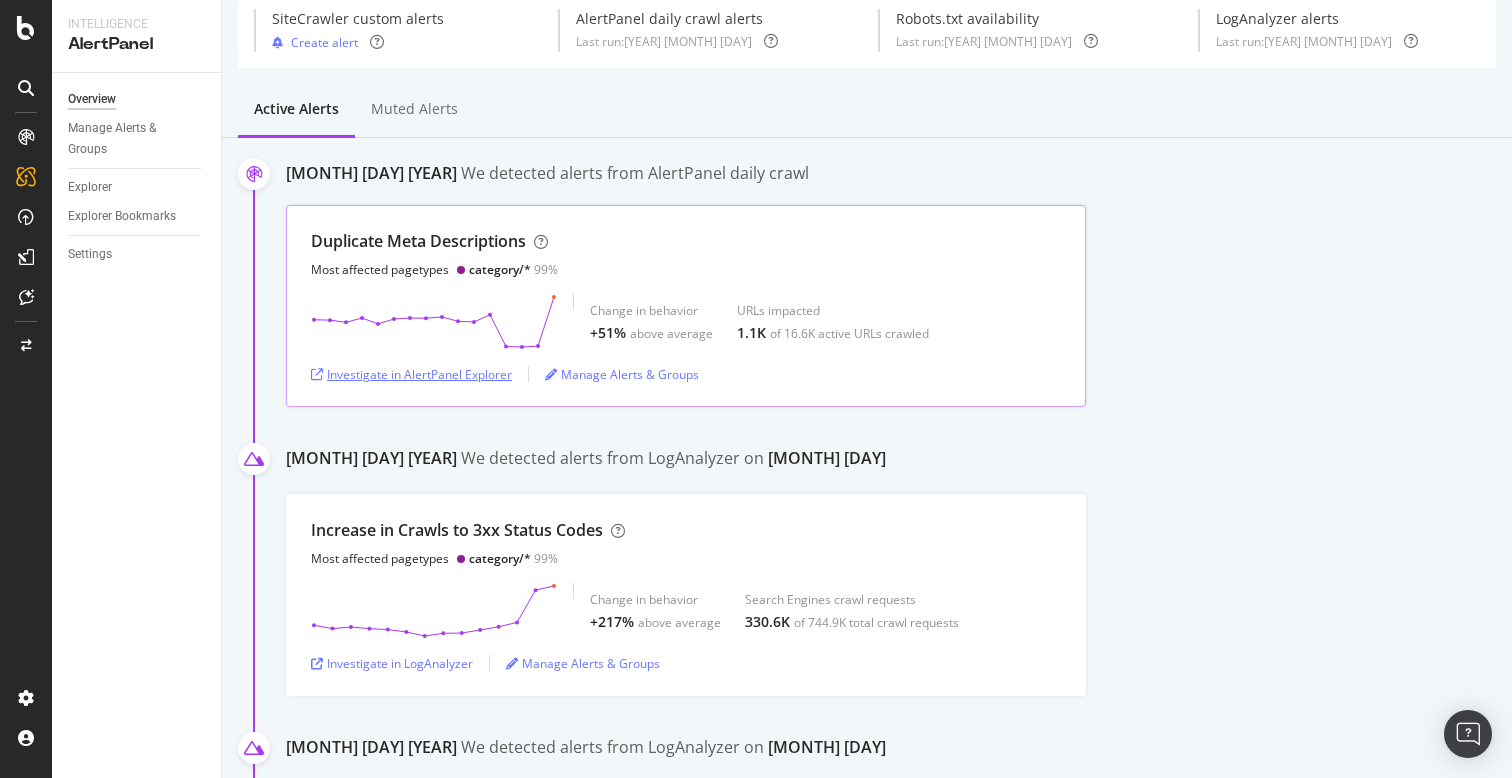 click on "Investigate in AlertPanel Explorer" at bounding box center (411, 374) 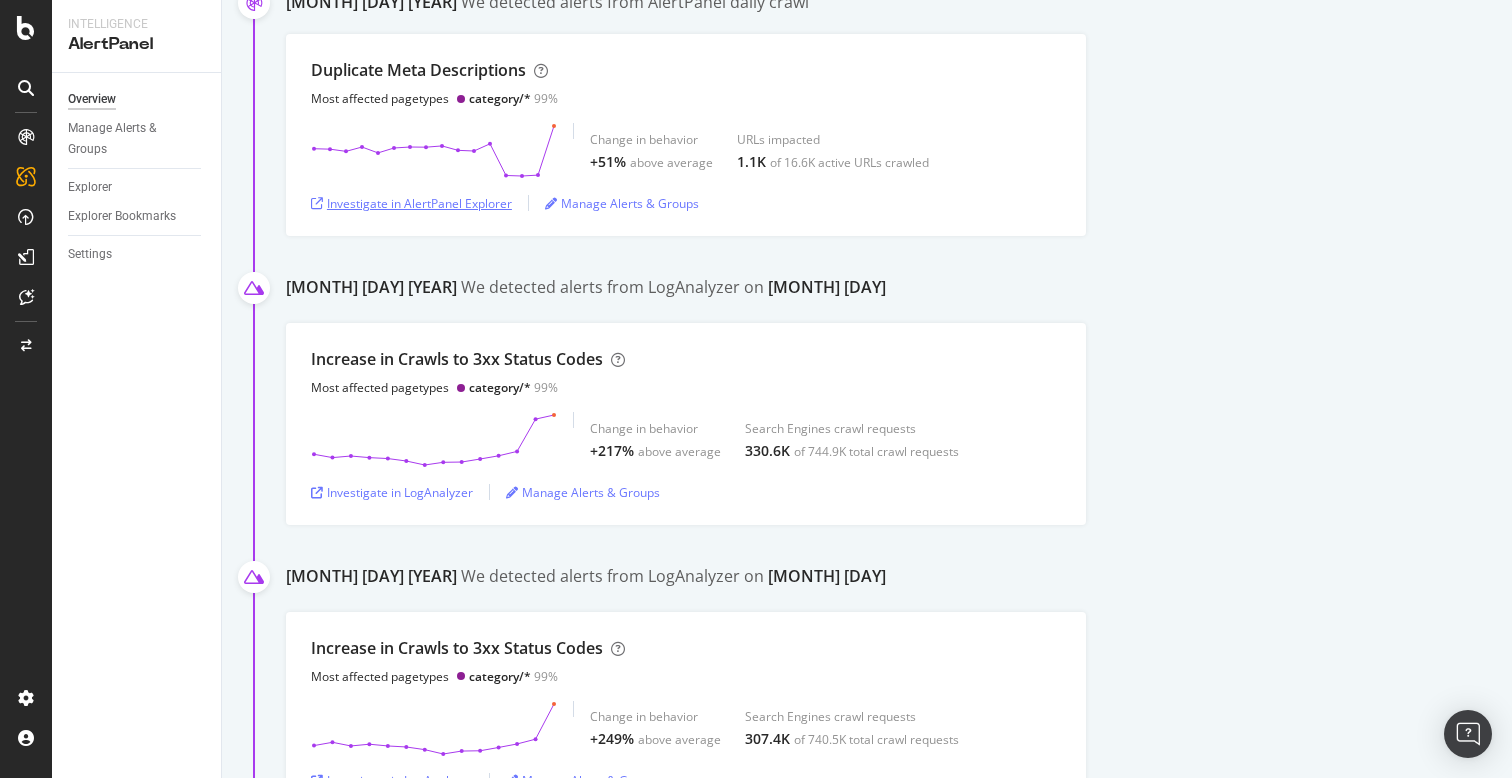 scroll, scrollTop: 334, scrollLeft: 0, axis: vertical 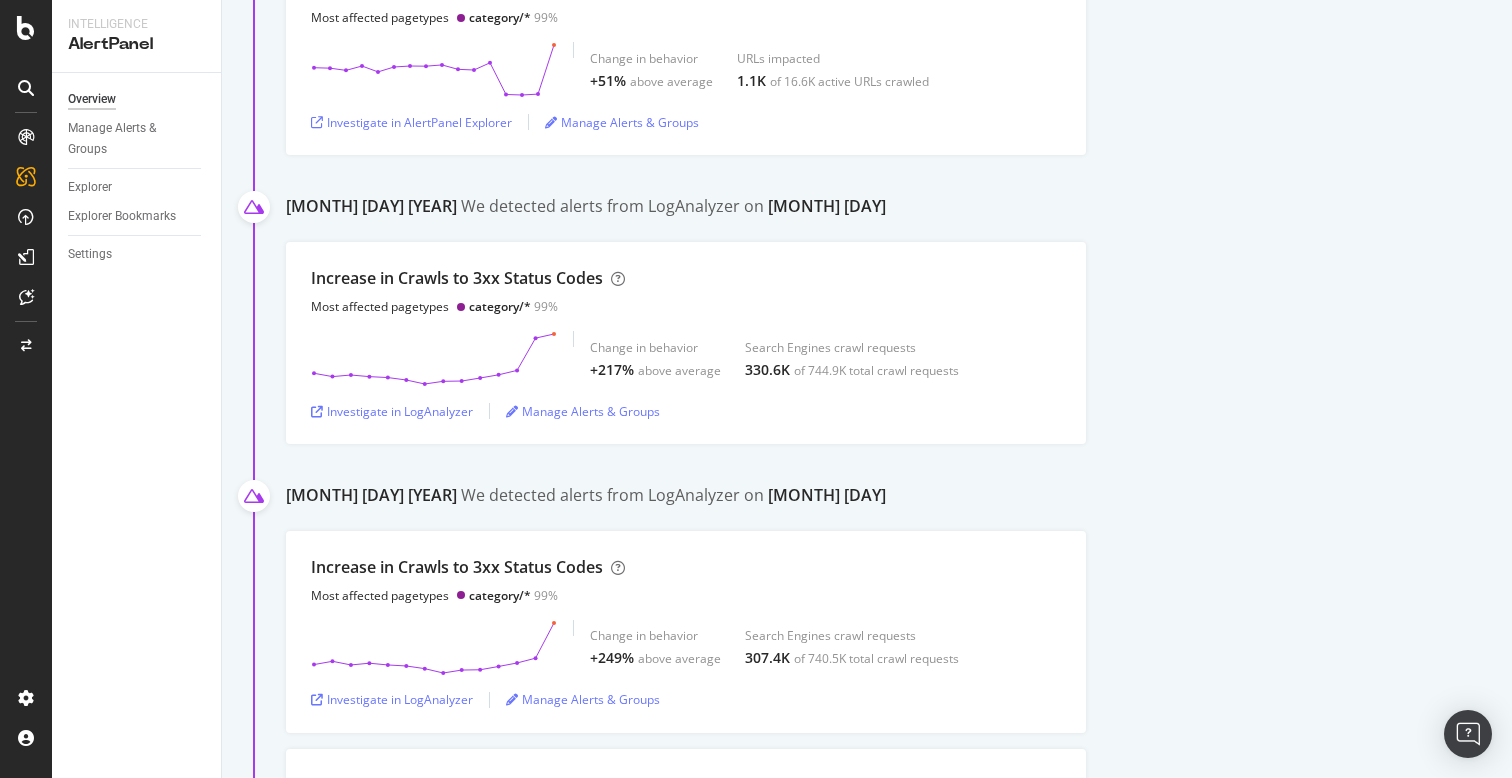 click at bounding box center (26, 389) 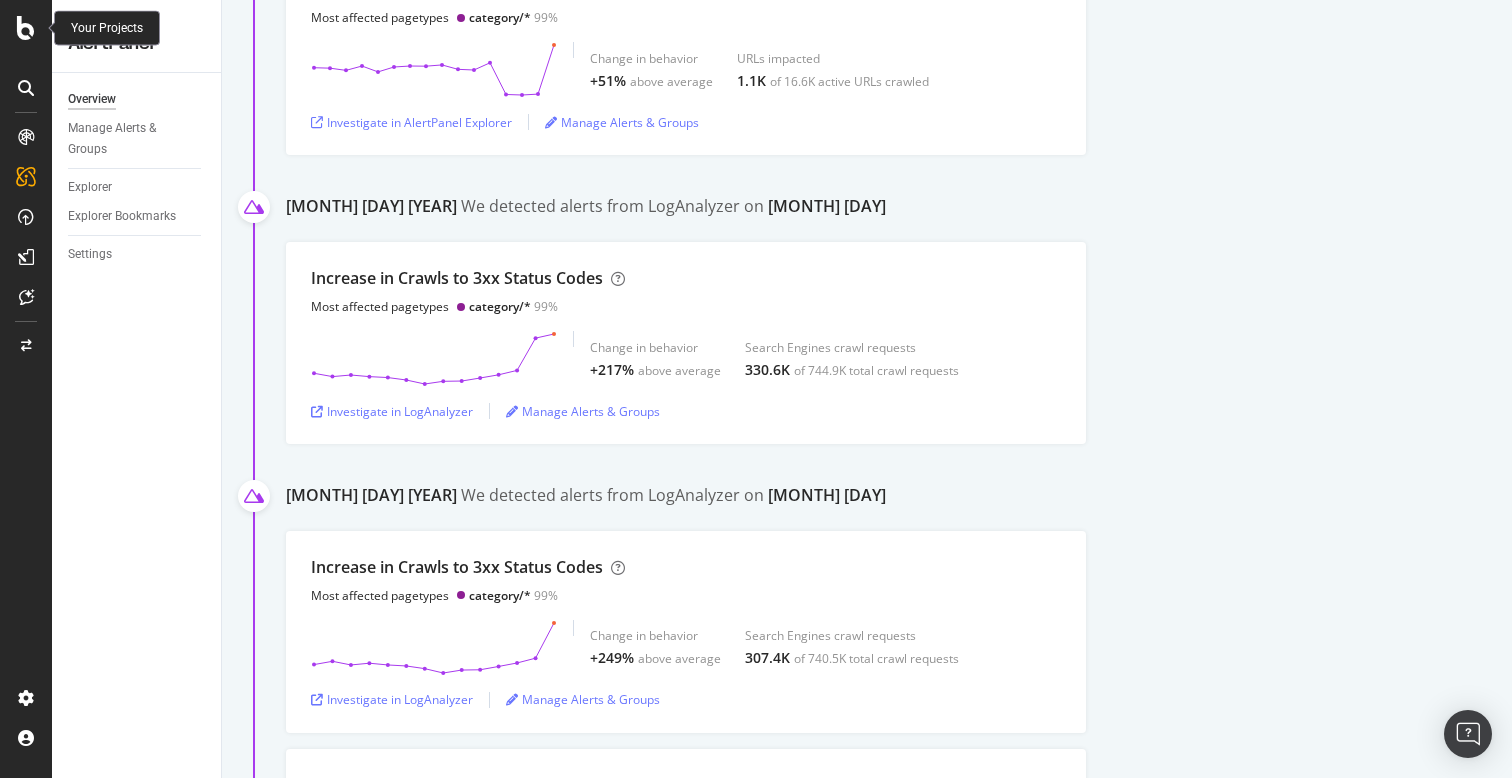click at bounding box center (26, 28) 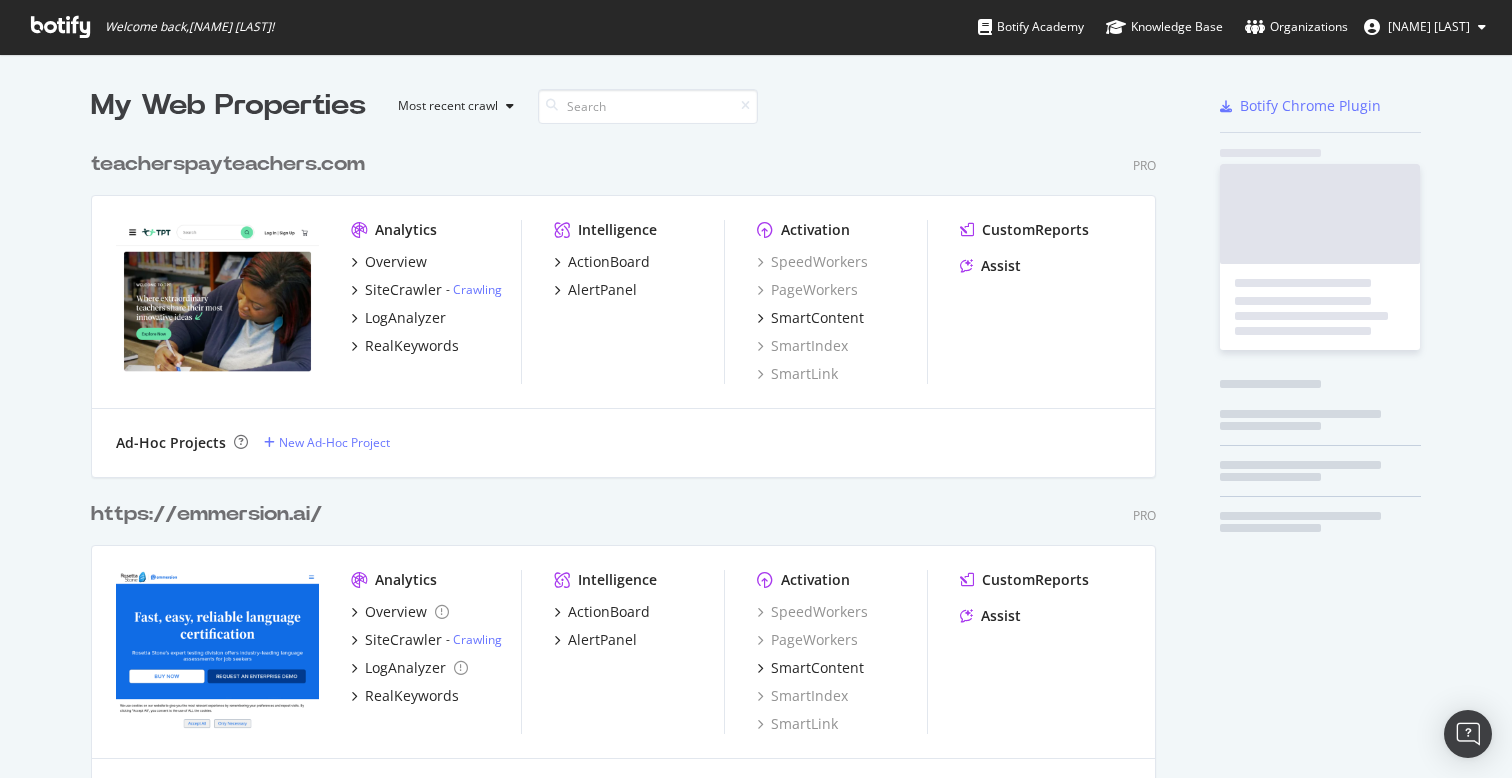 scroll, scrollTop: 1, scrollLeft: 1, axis: both 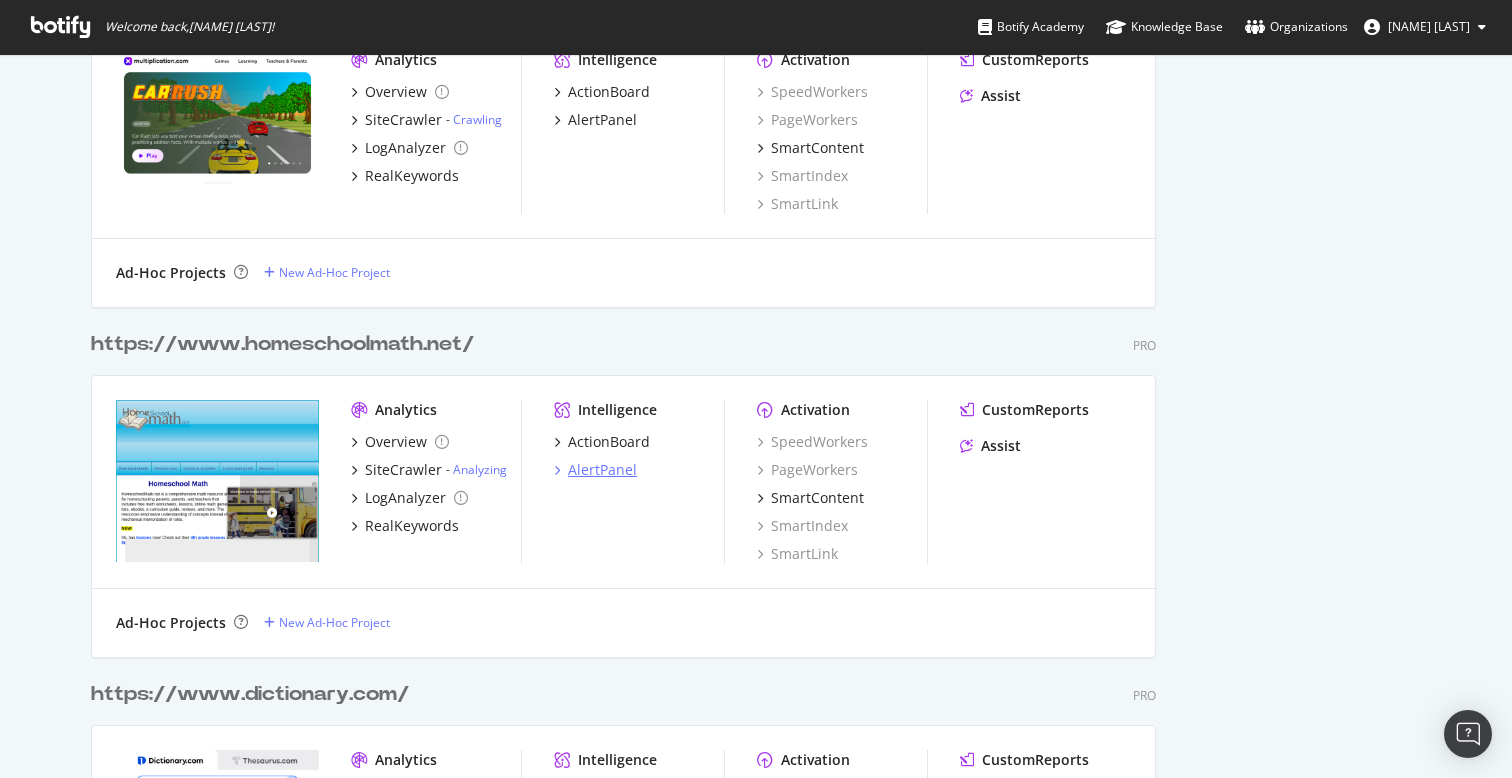 click on "AlertPanel" at bounding box center (602, 470) 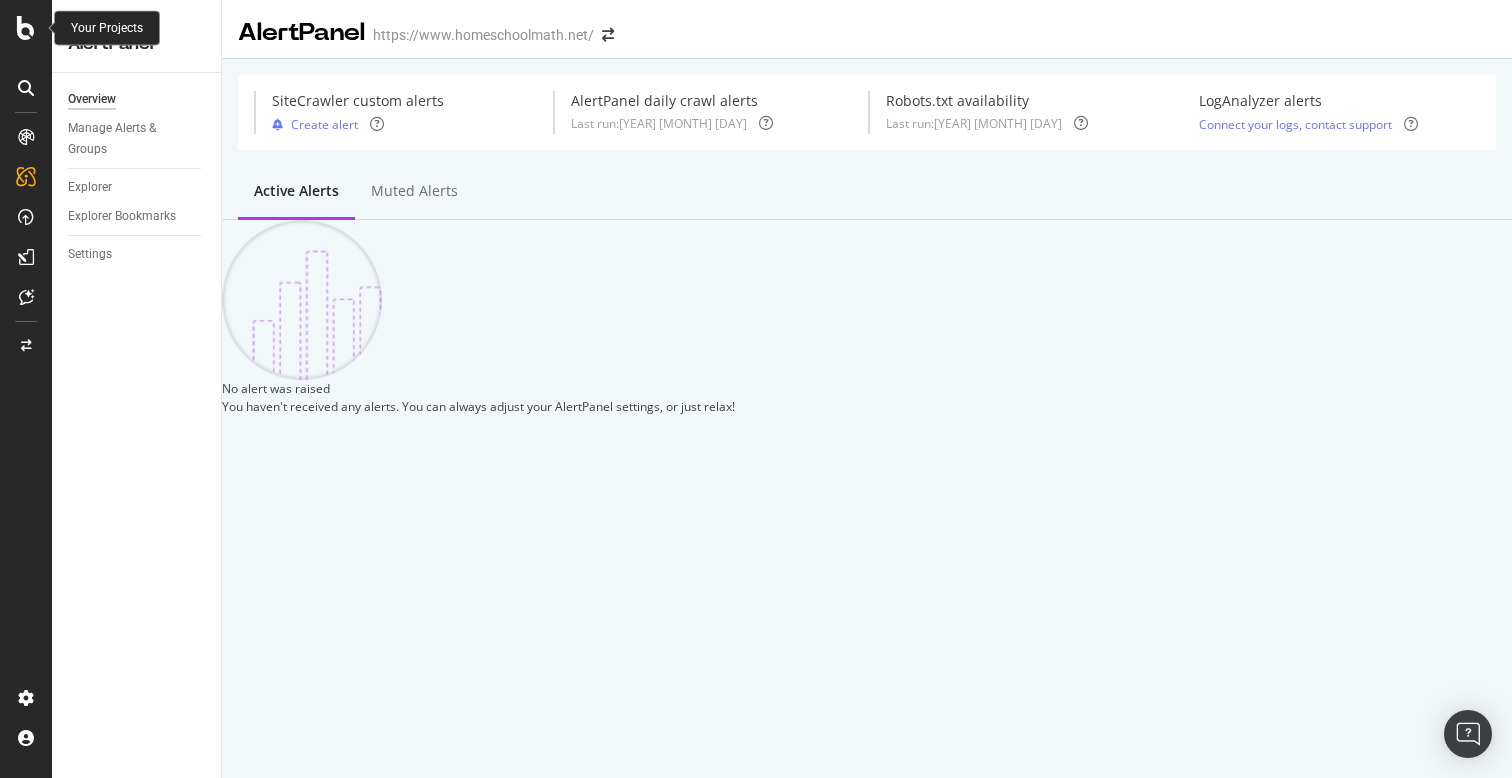 click at bounding box center [26, 28] 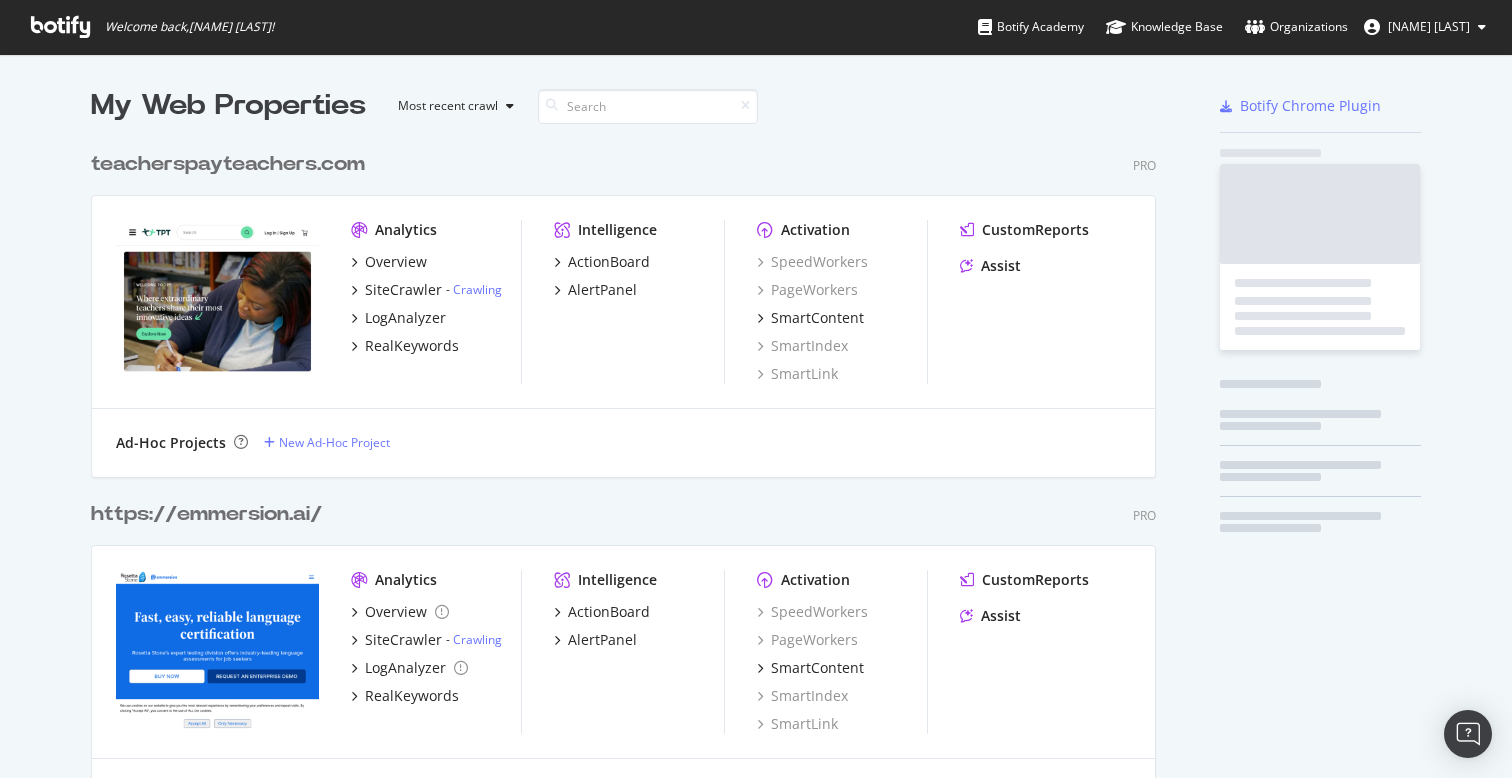 scroll, scrollTop: 1, scrollLeft: 1, axis: both 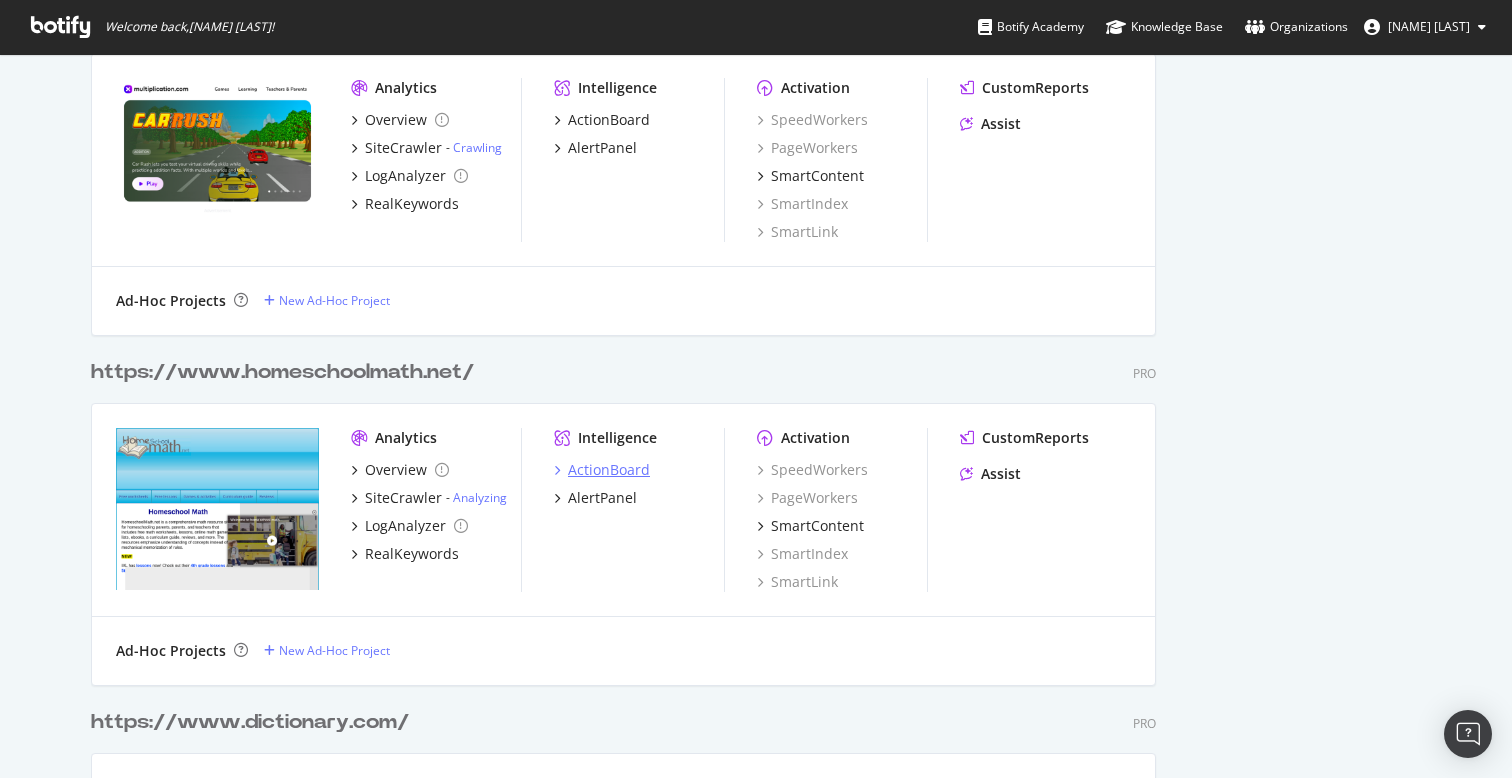 click on "ActionBoard" at bounding box center [609, 470] 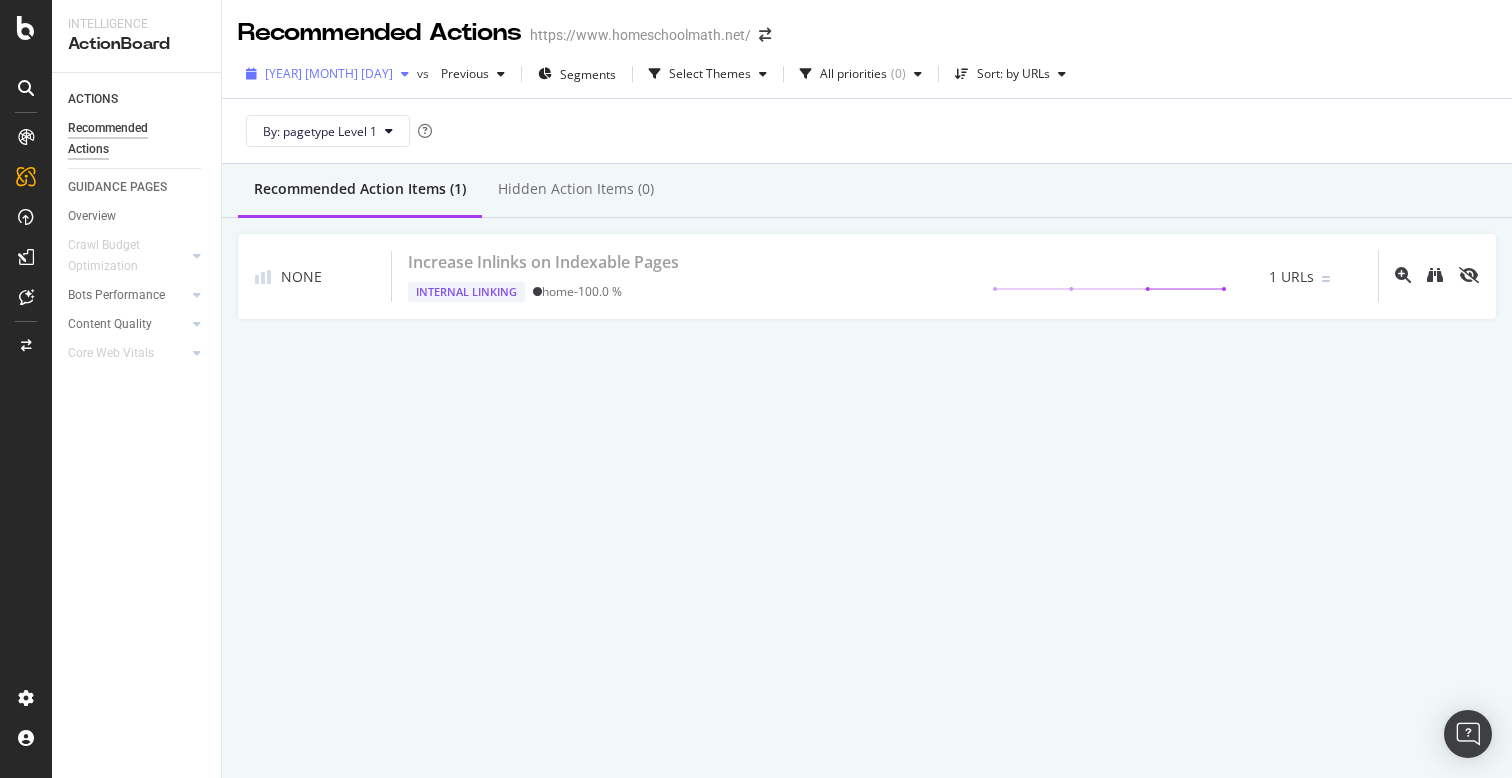 click at bounding box center [405, 74] 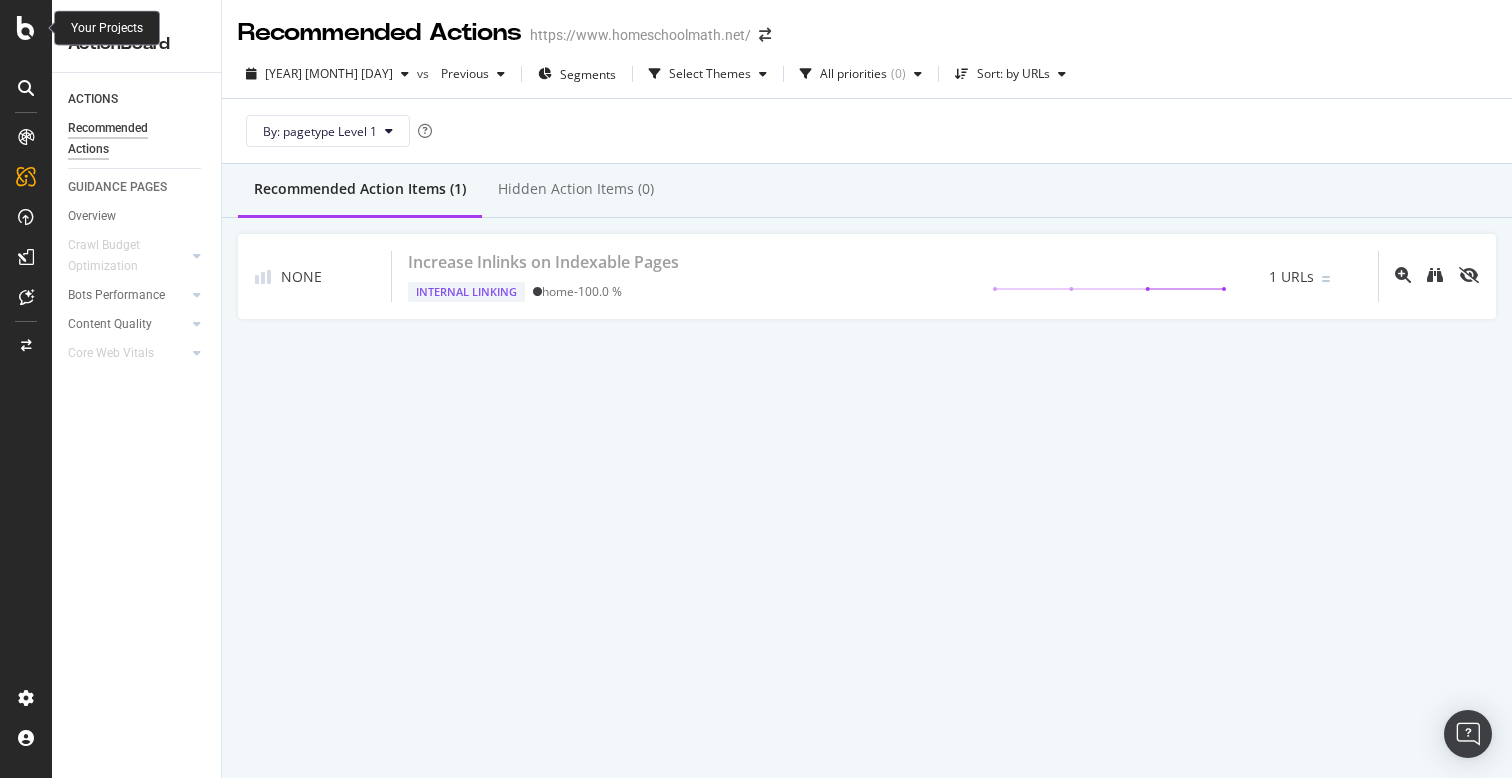 click at bounding box center (26, 28) 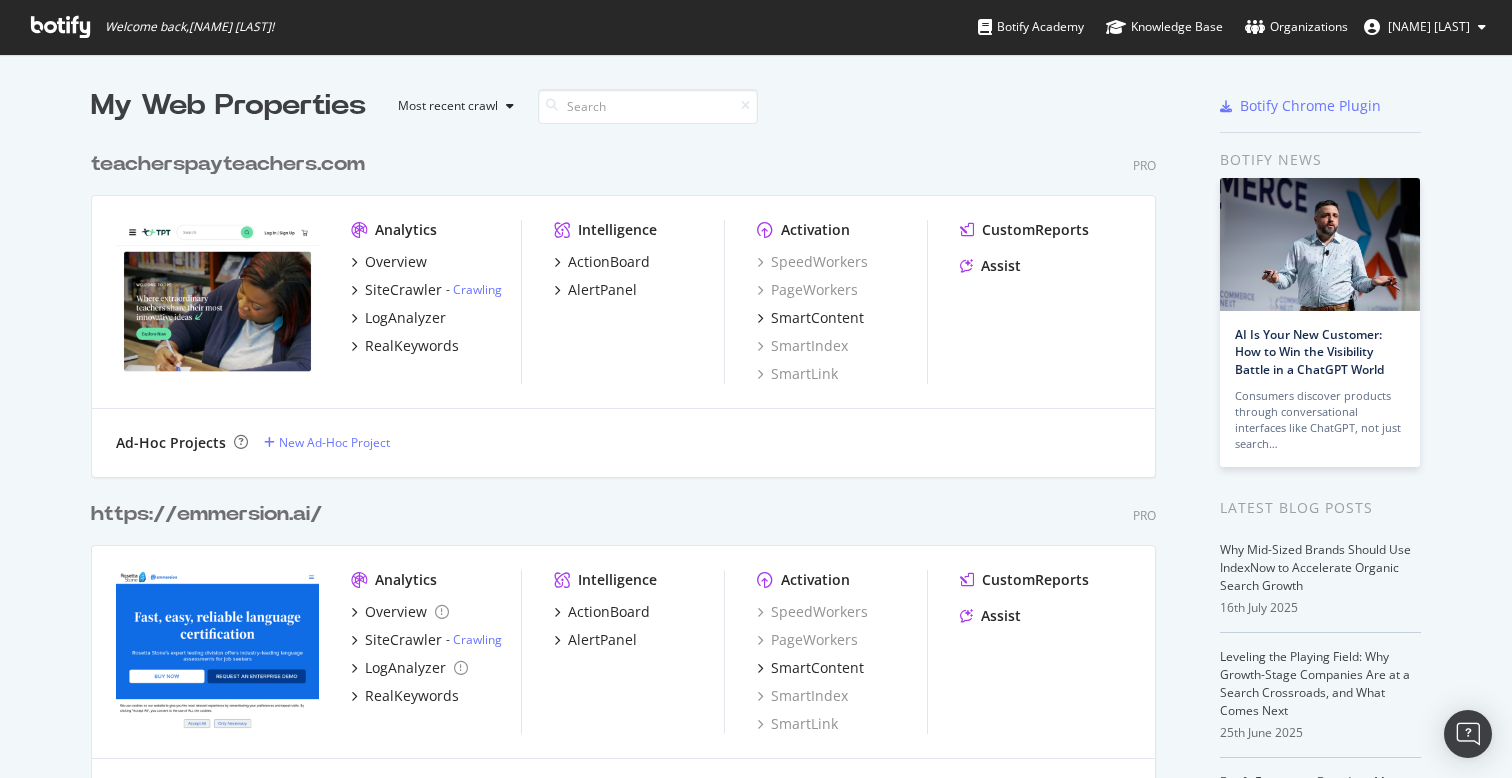 scroll, scrollTop: 1, scrollLeft: 1, axis: both 